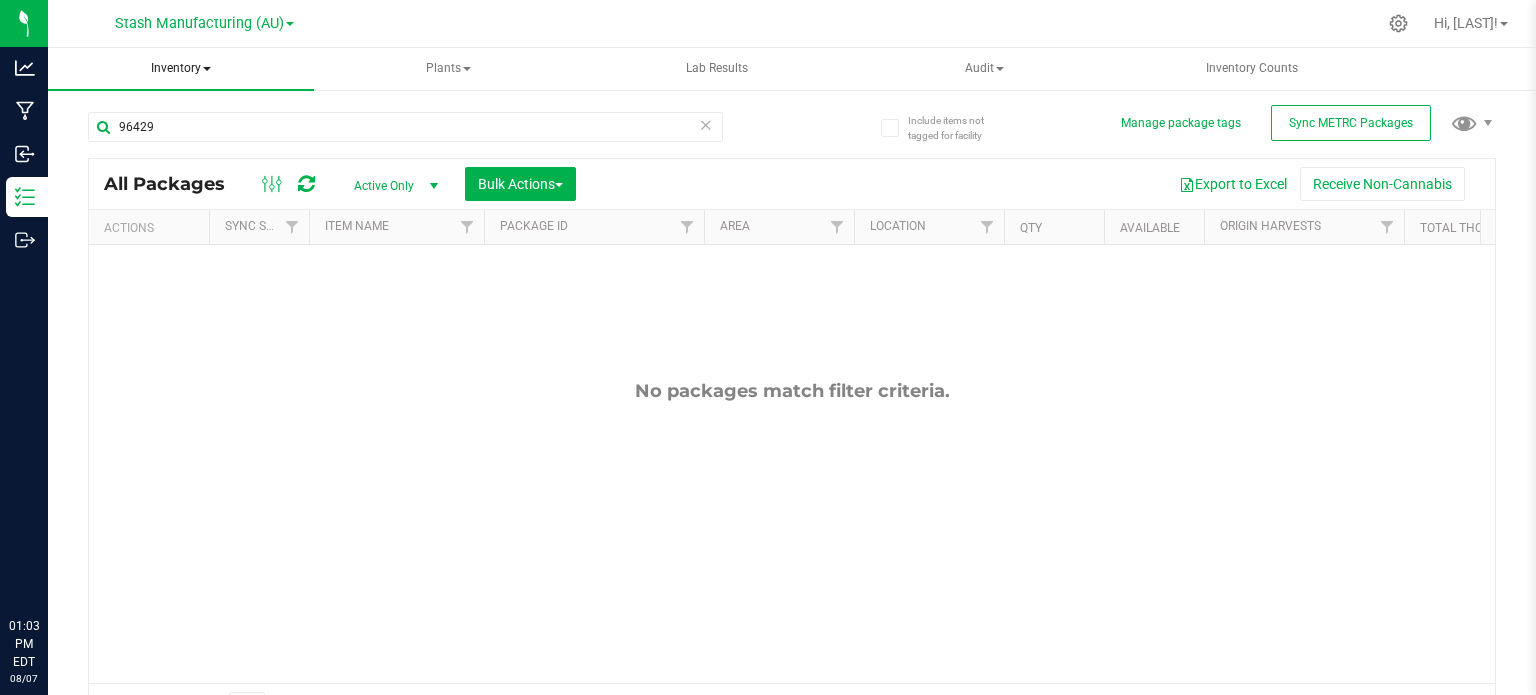 scroll, scrollTop: 0, scrollLeft: 0, axis: both 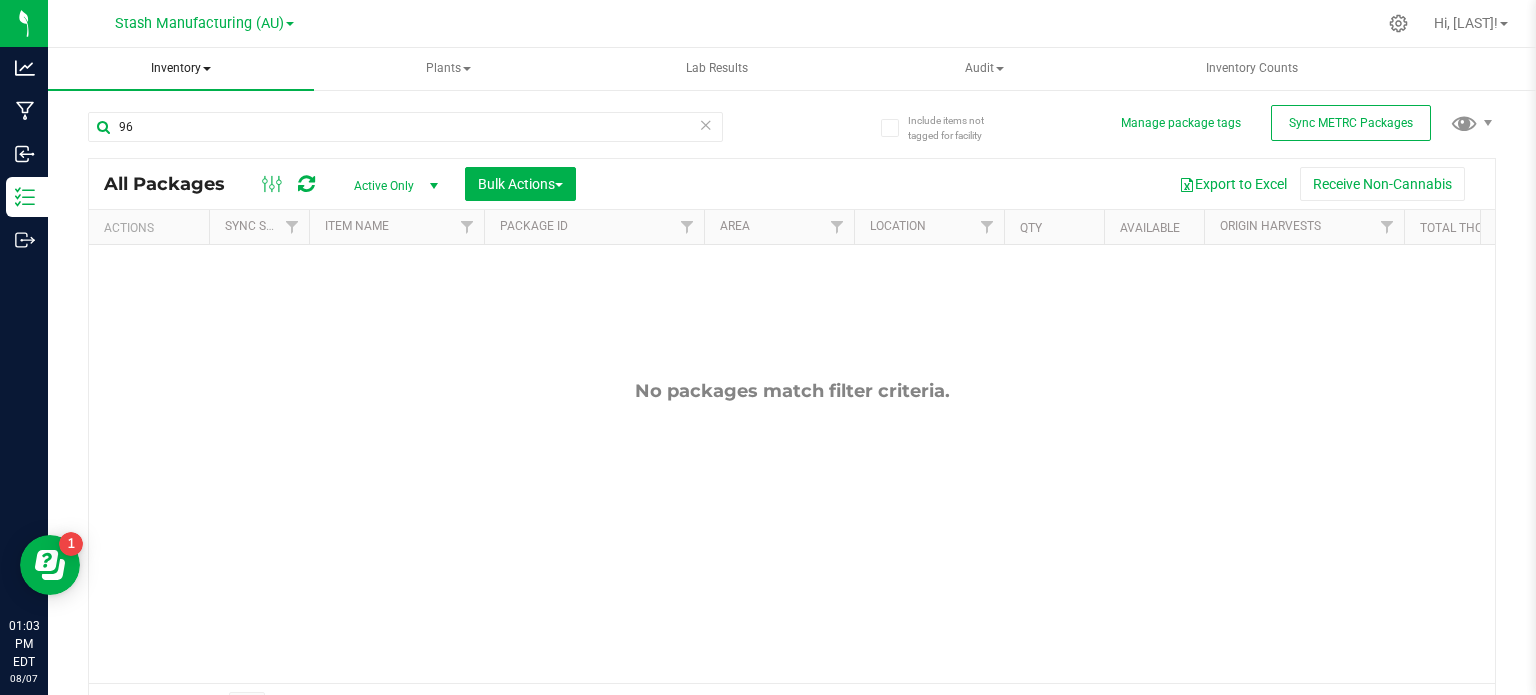 type on "9" 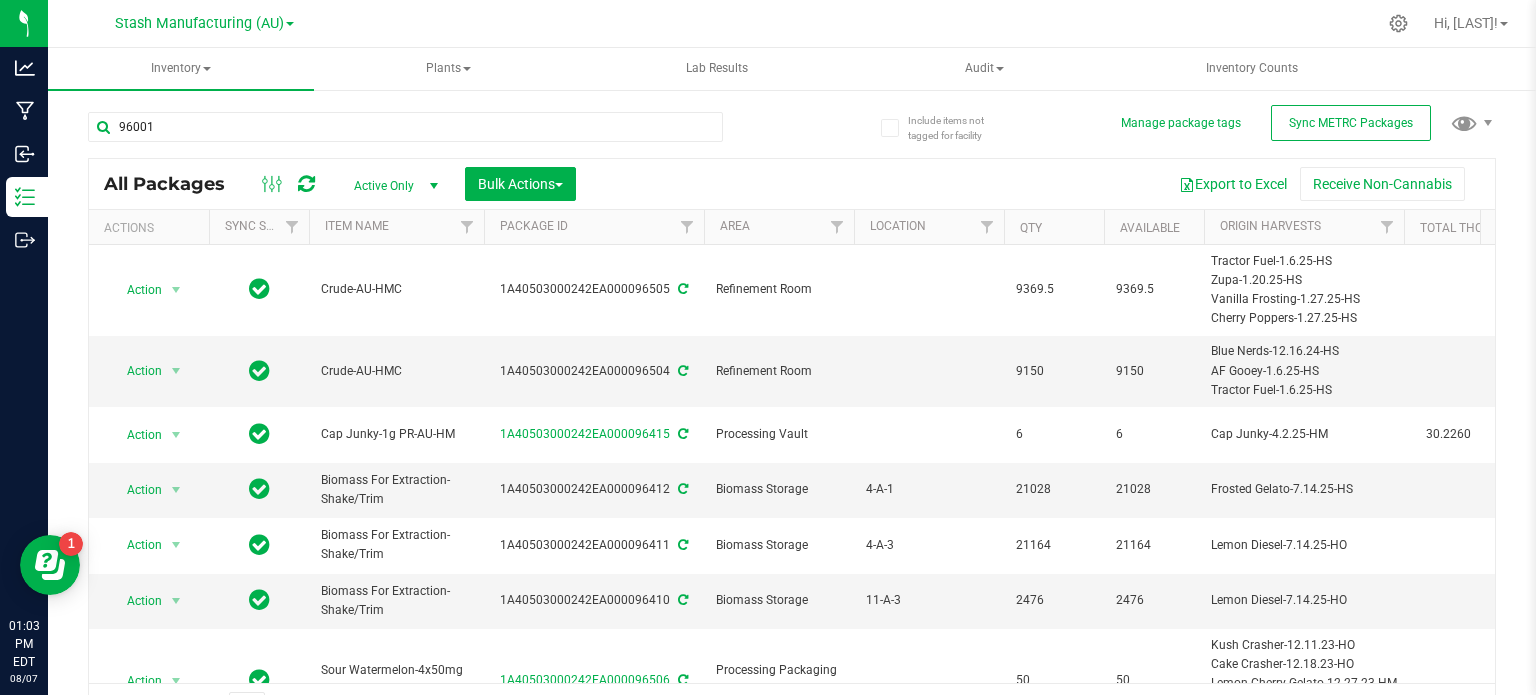 type on "96001" 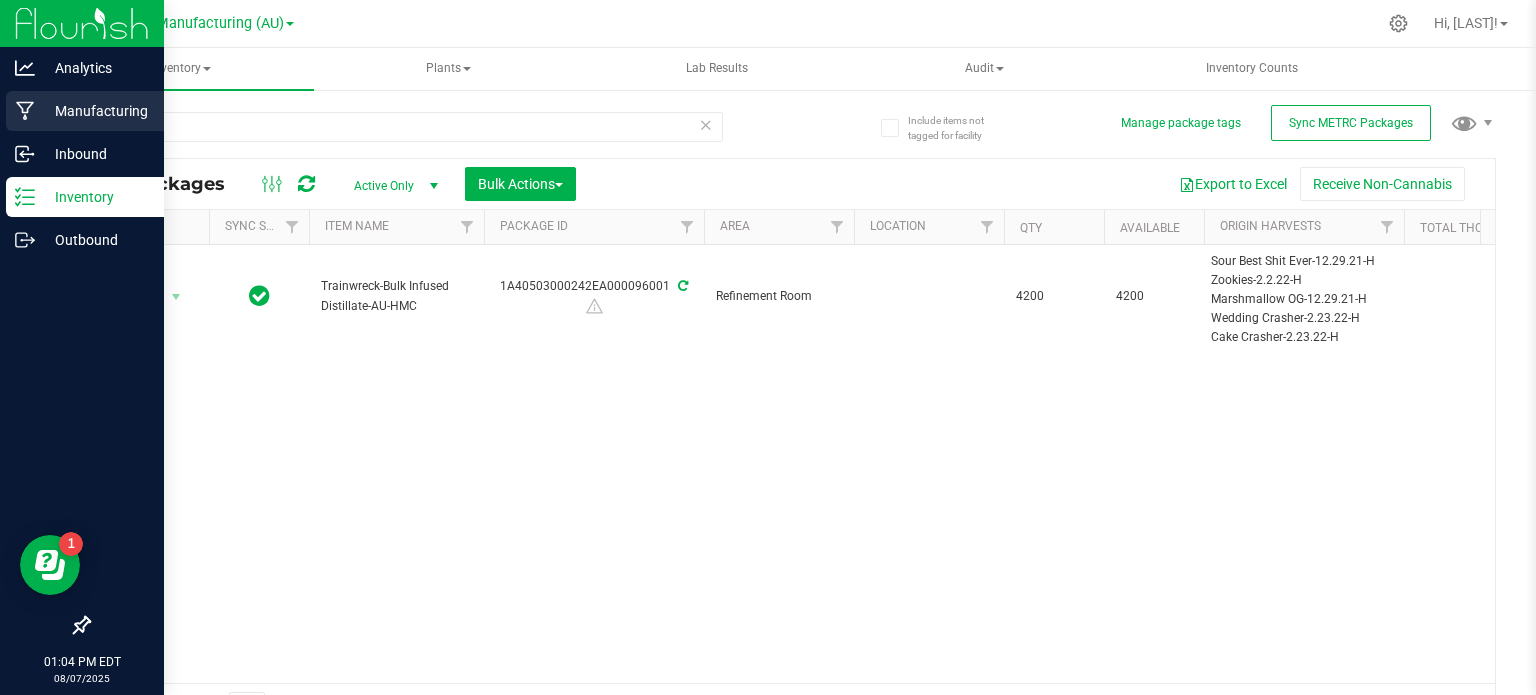 click 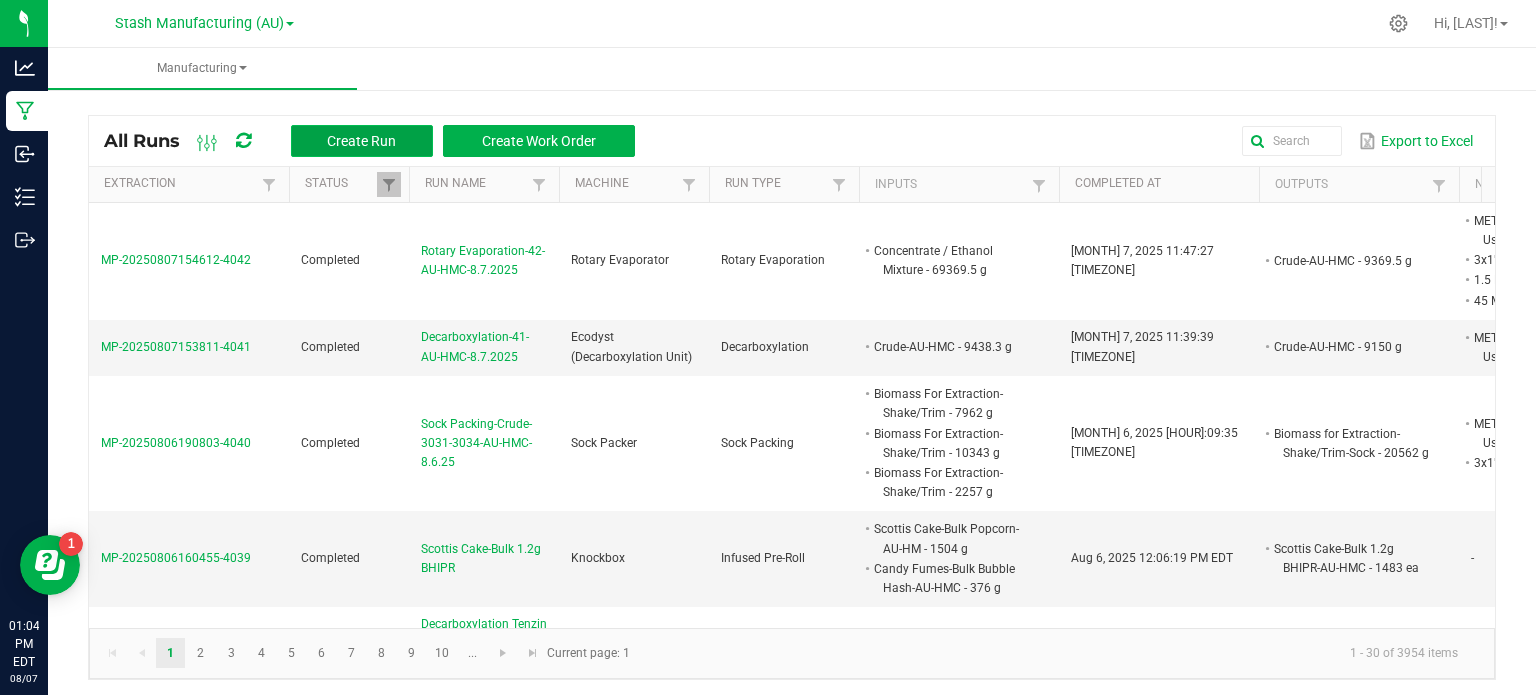 click on "Create Run" at bounding box center (361, 141) 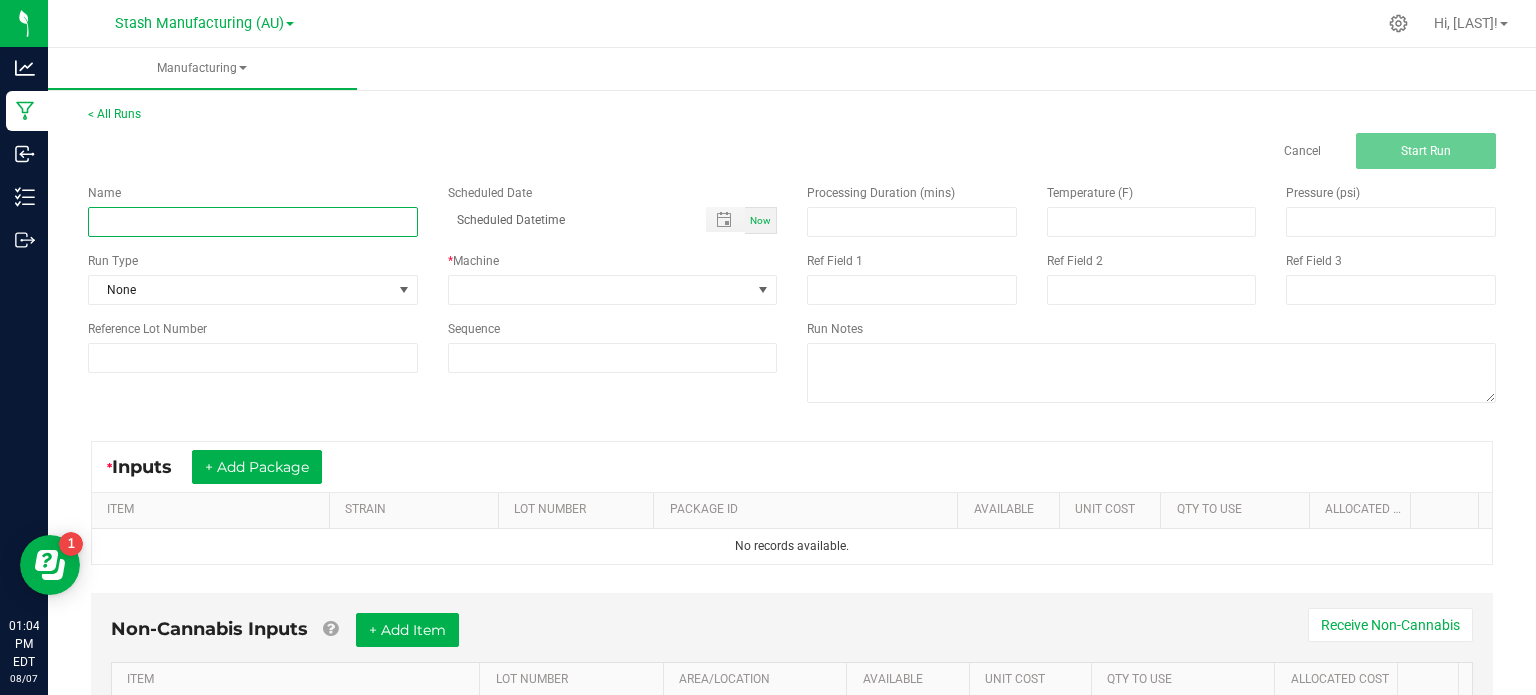 click at bounding box center [253, 222] 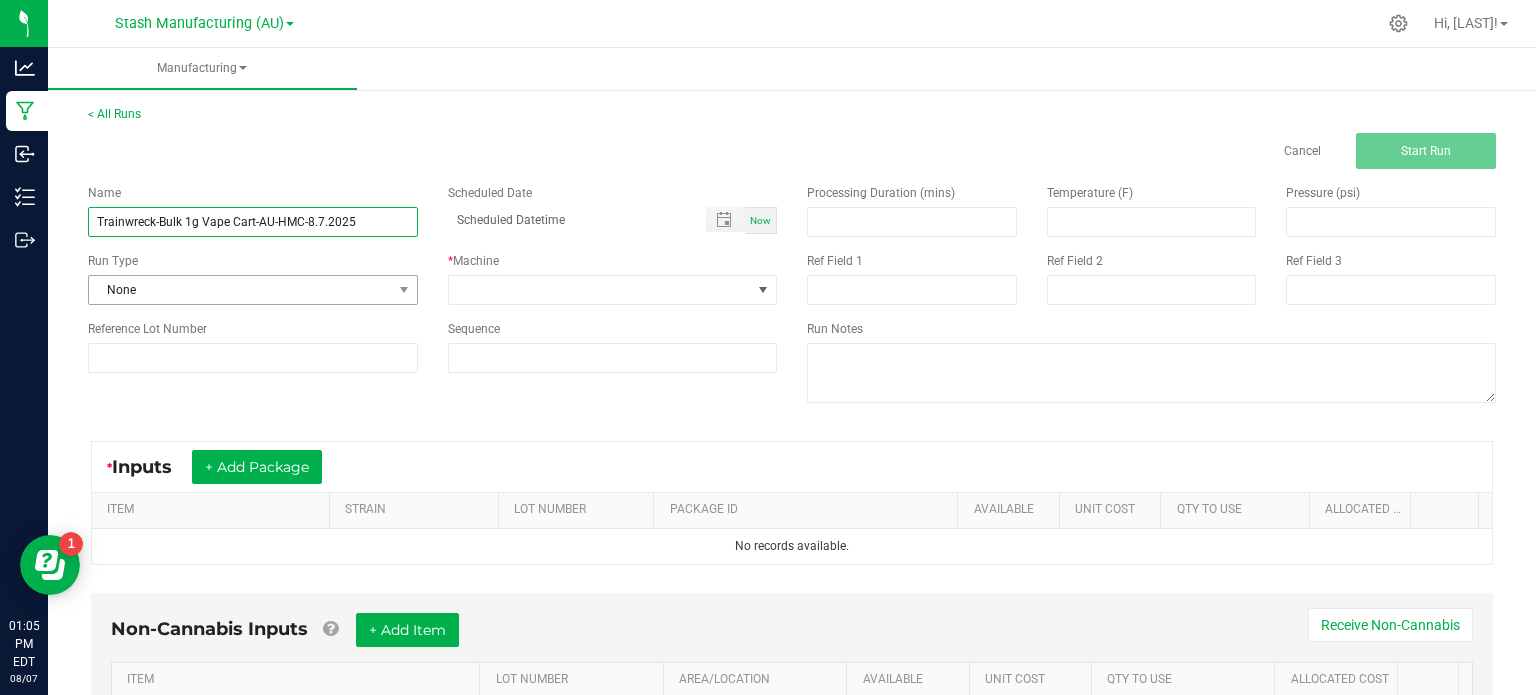 type on "Trainwreck-Bulk 1g Vape Cart-AU-HMC-8.7.2025" 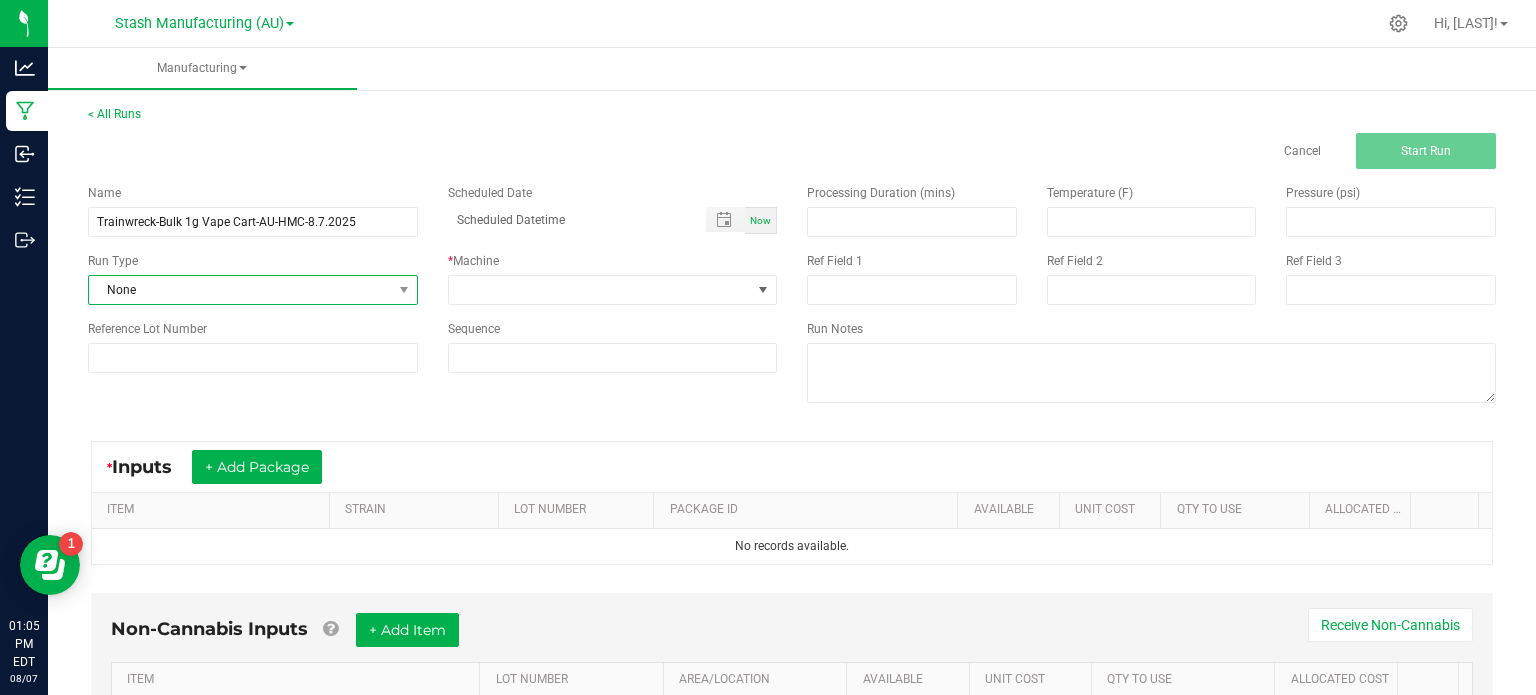 click on "None" at bounding box center (240, 290) 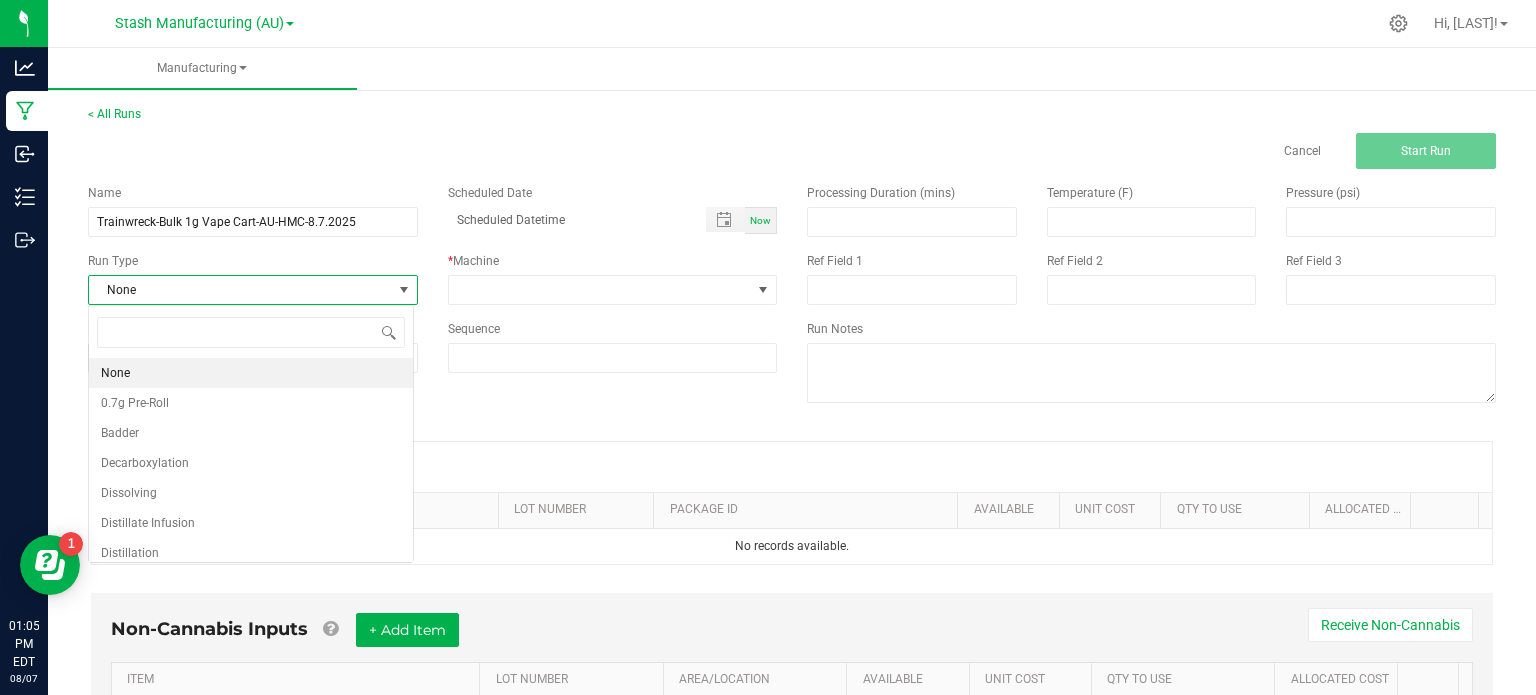 scroll, scrollTop: 99970, scrollLeft: 99674, axis: both 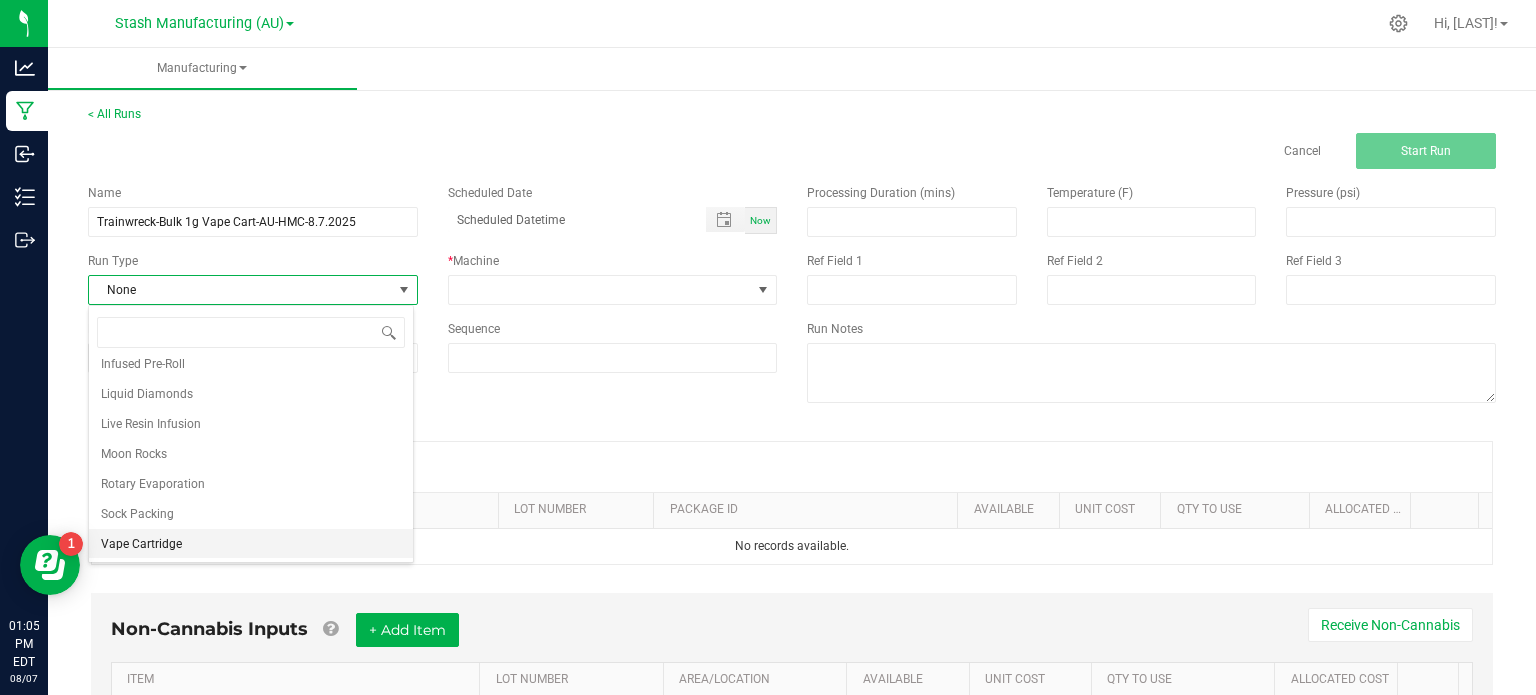 click on "Vape Cartridge" at bounding box center (251, 544) 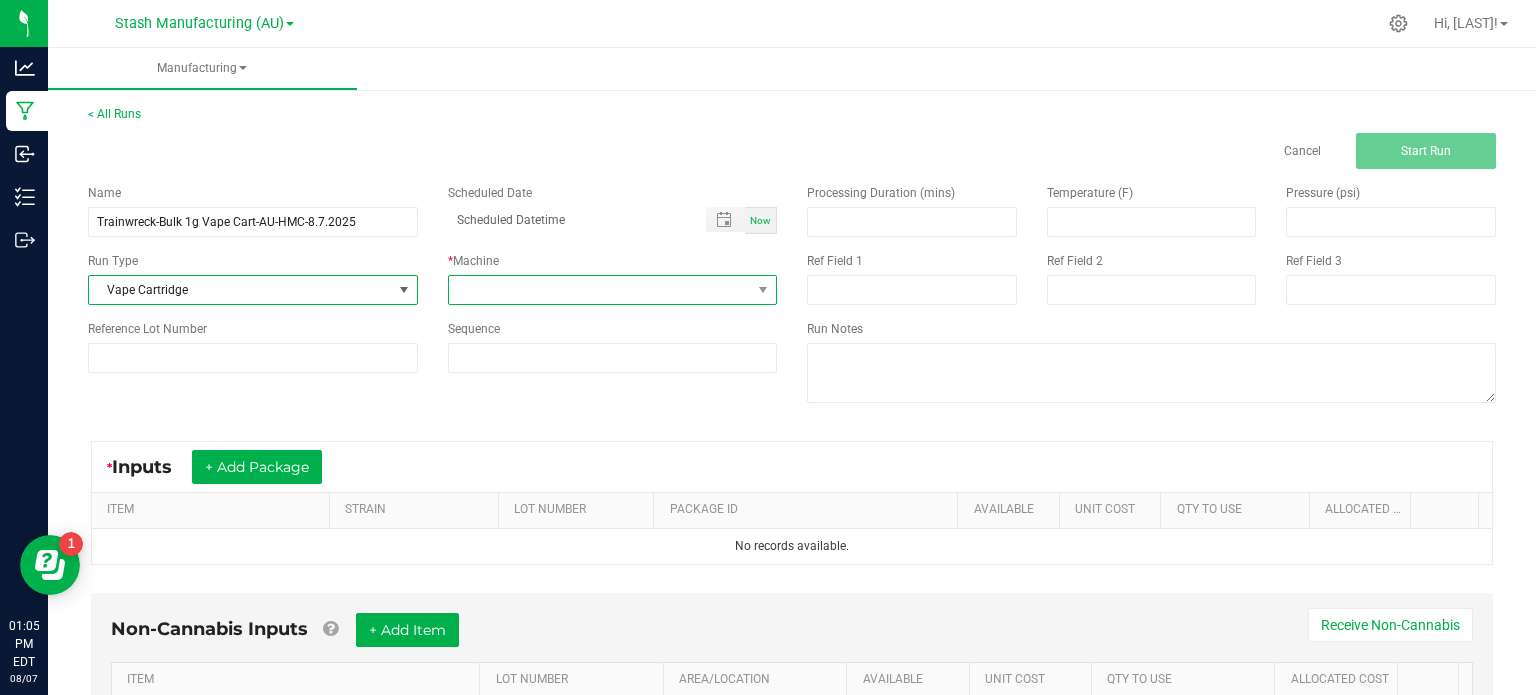 click at bounding box center (600, 290) 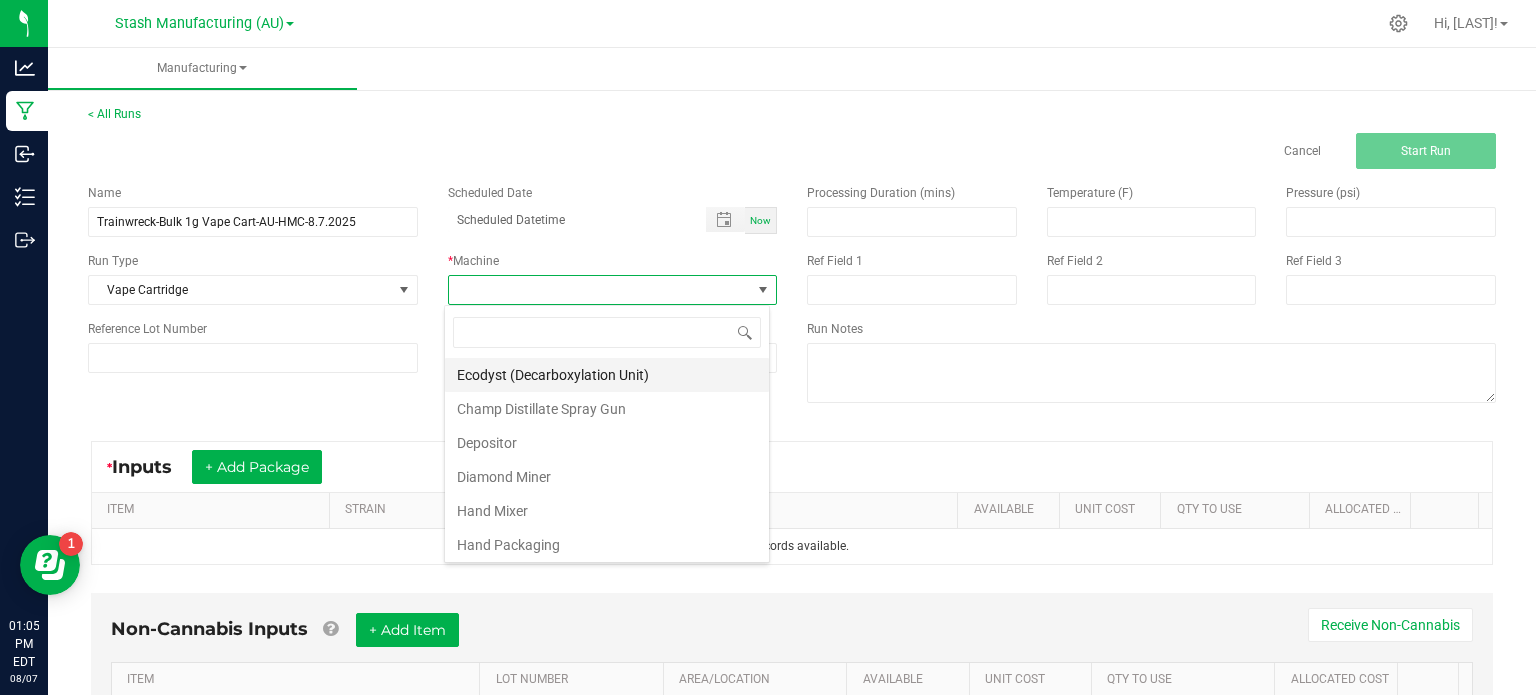 scroll, scrollTop: 99970, scrollLeft: 99674, axis: both 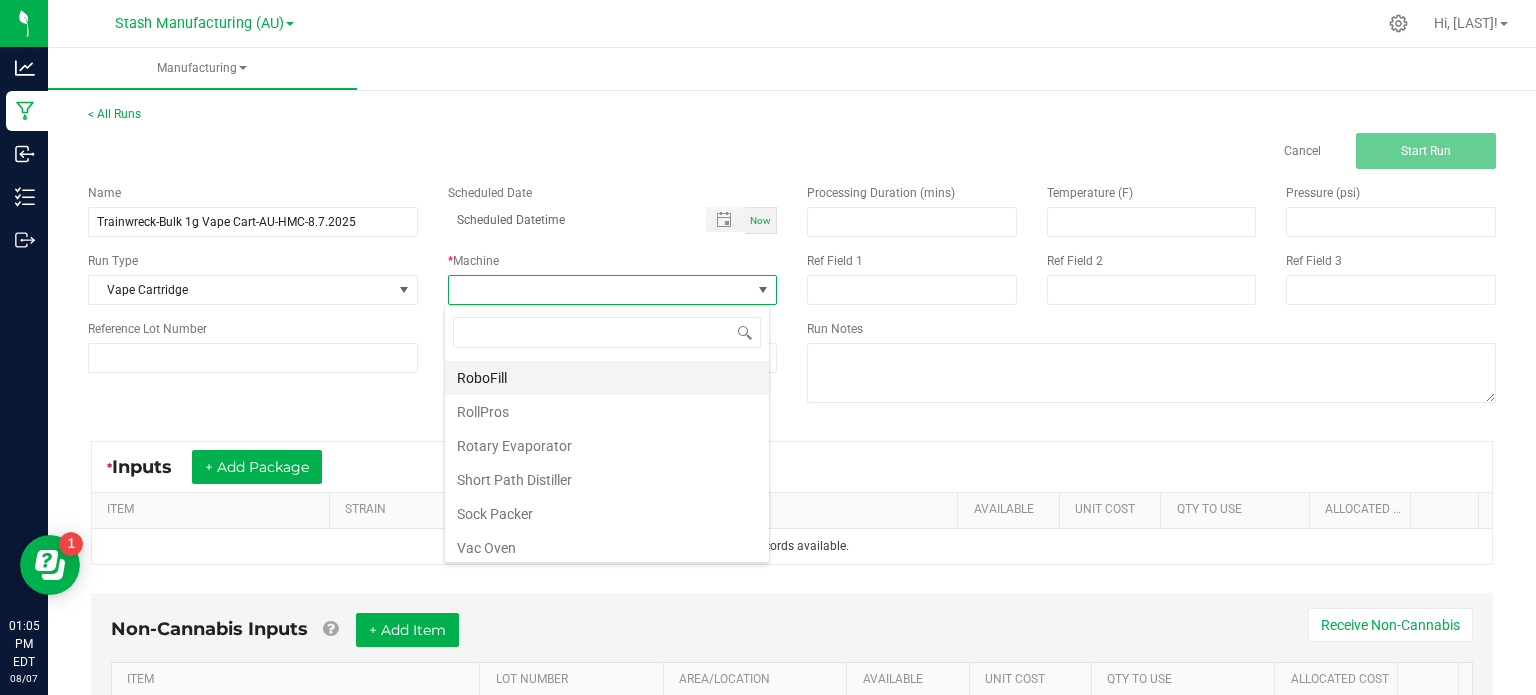 click on "RoboFill" at bounding box center (607, 378) 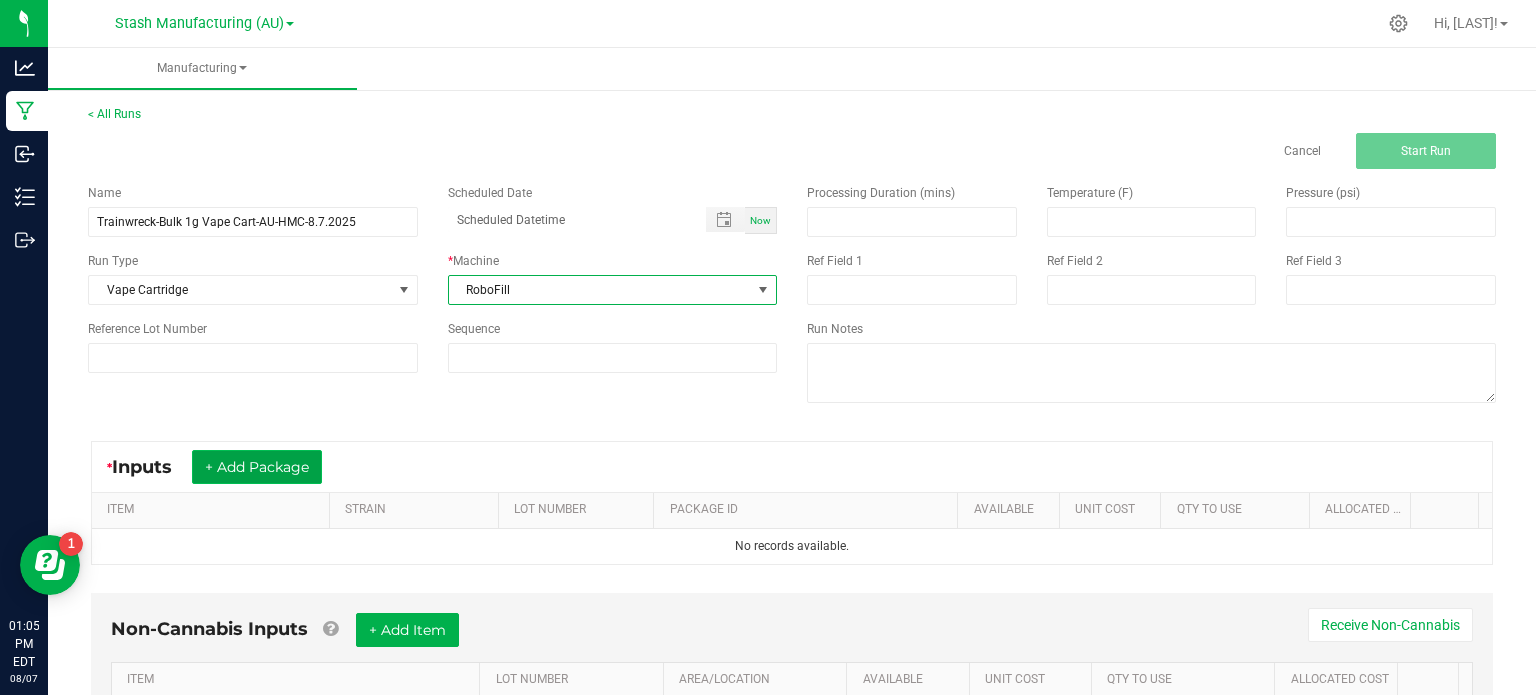 click on "+ Add Package" at bounding box center (257, 467) 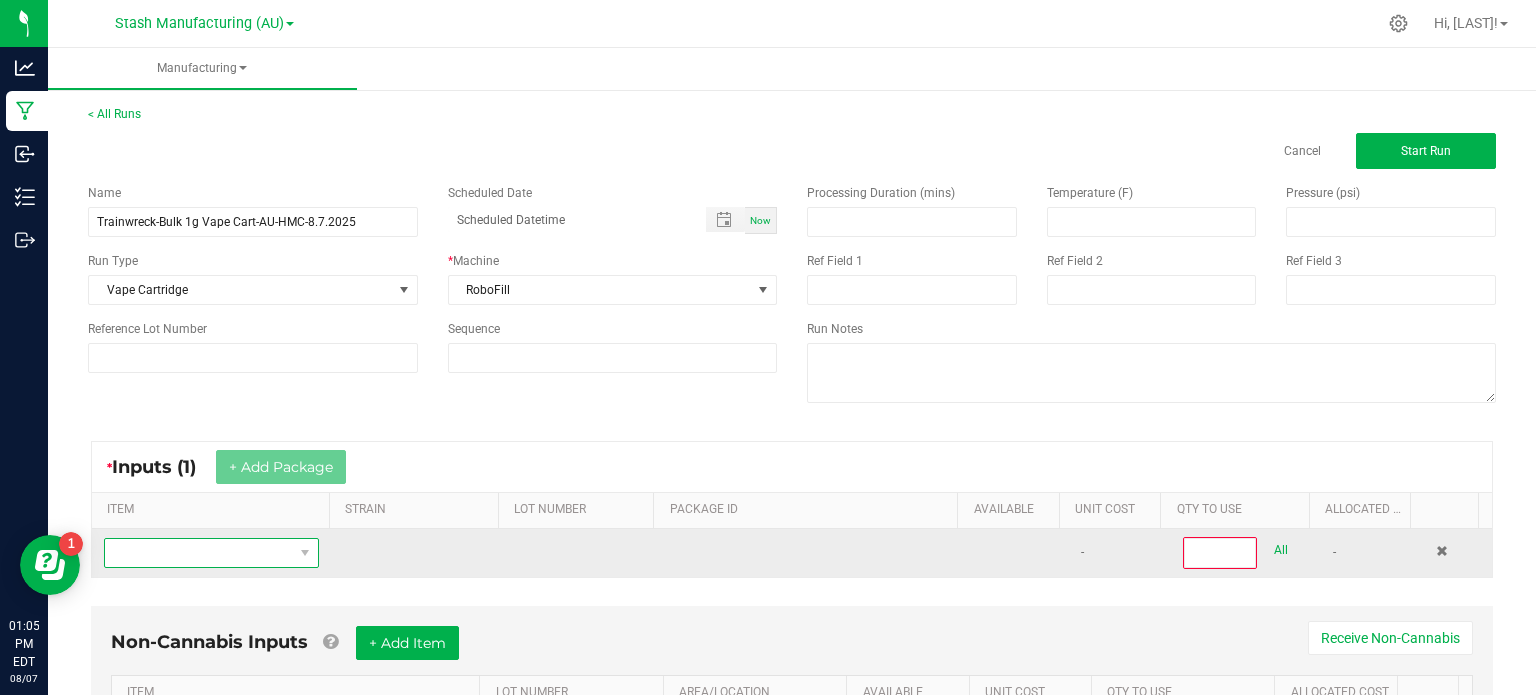 click at bounding box center [199, 553] 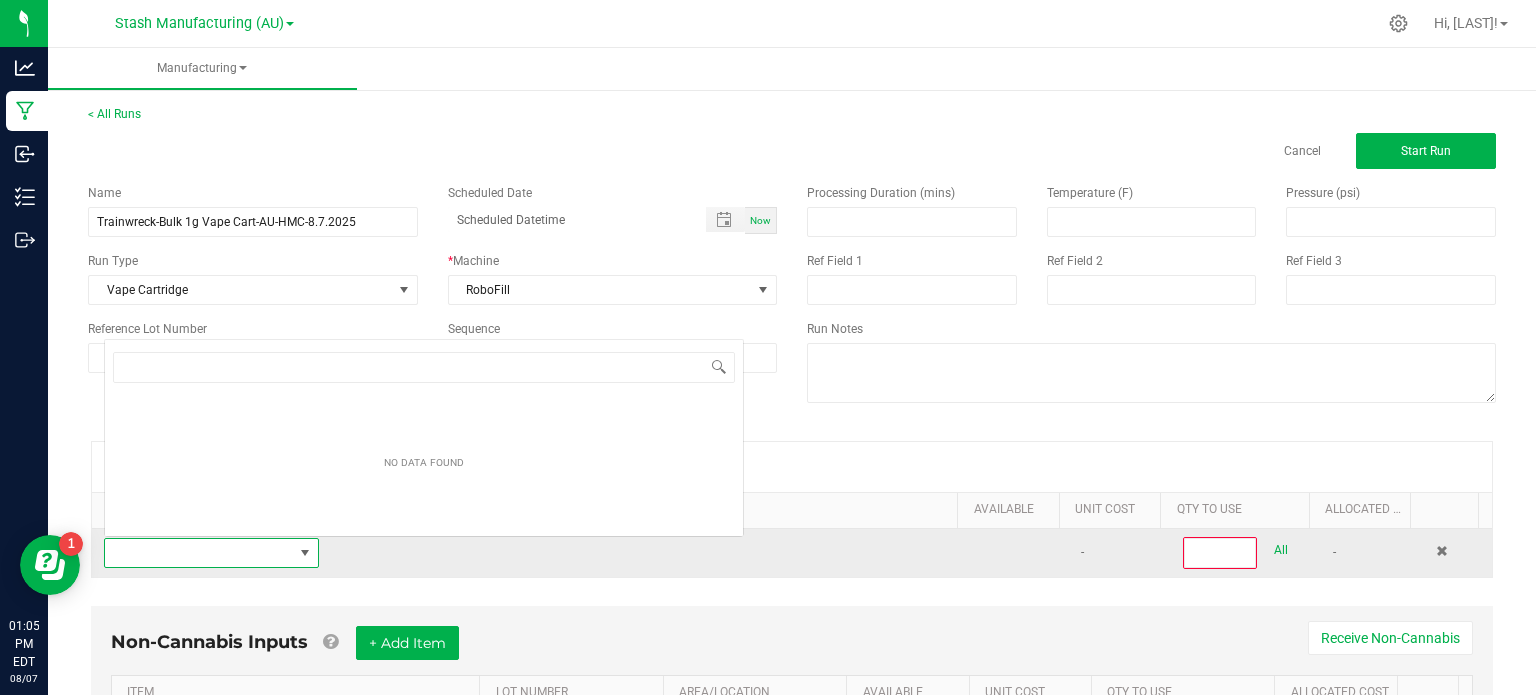scroll, scrollTop: 0, scrollLeft: 0, axis: both 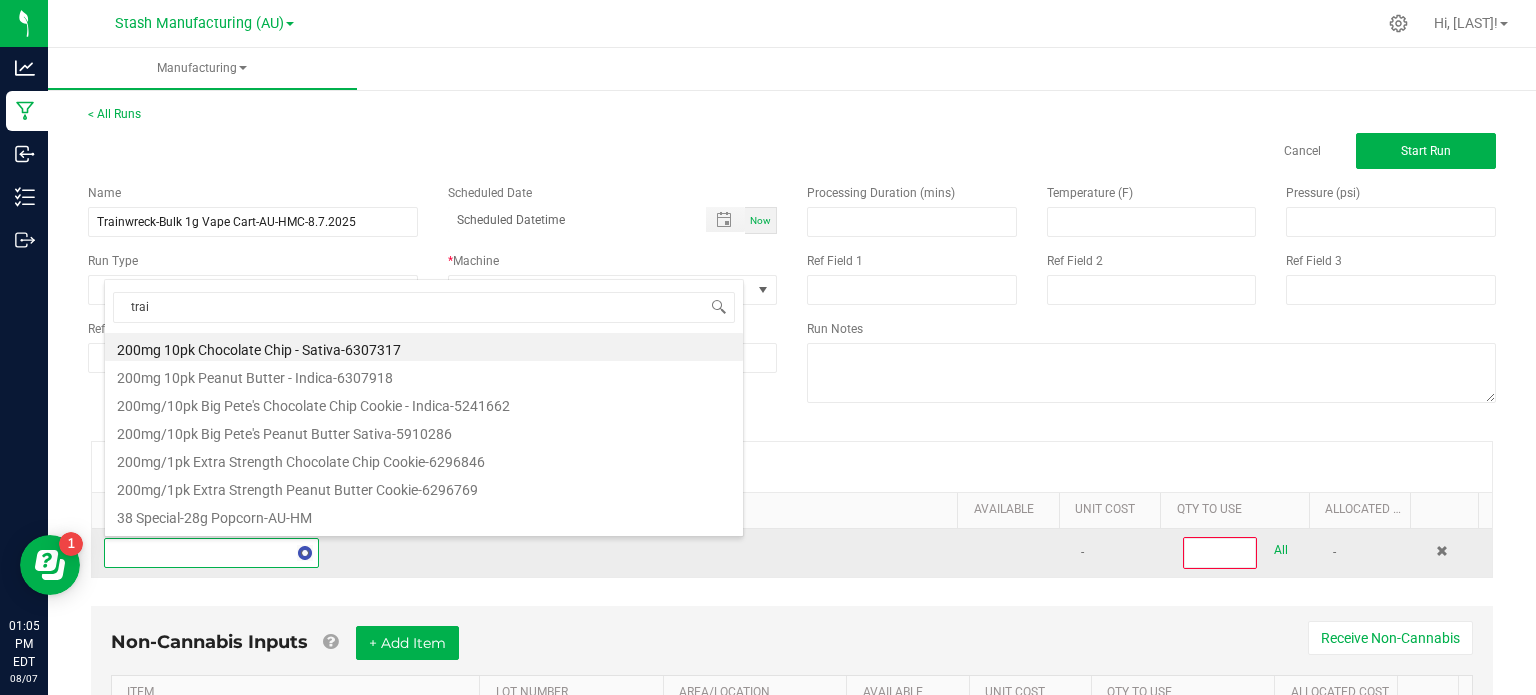 type on "train" 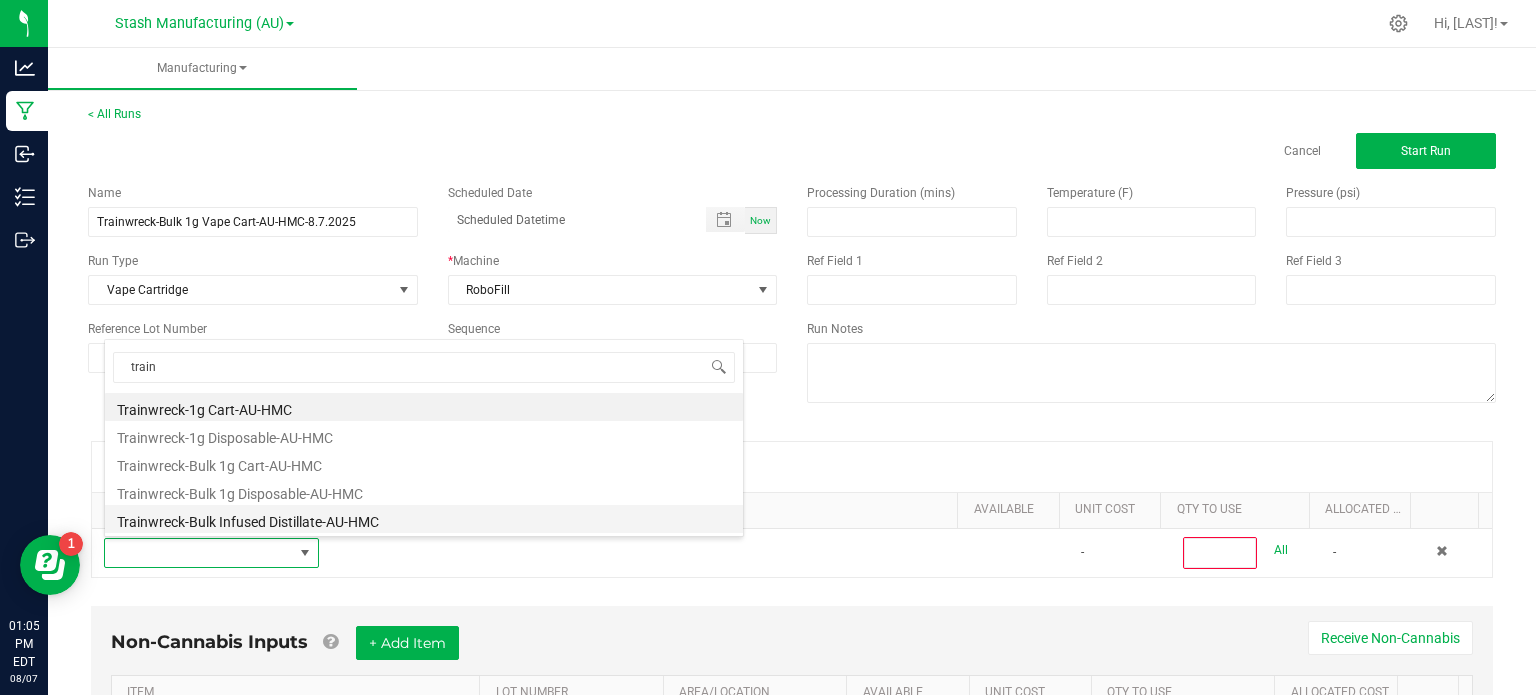 click on "Trainwreck-Bulk Infused Distillate-AU-HMC" at bounding box center (424, 519) 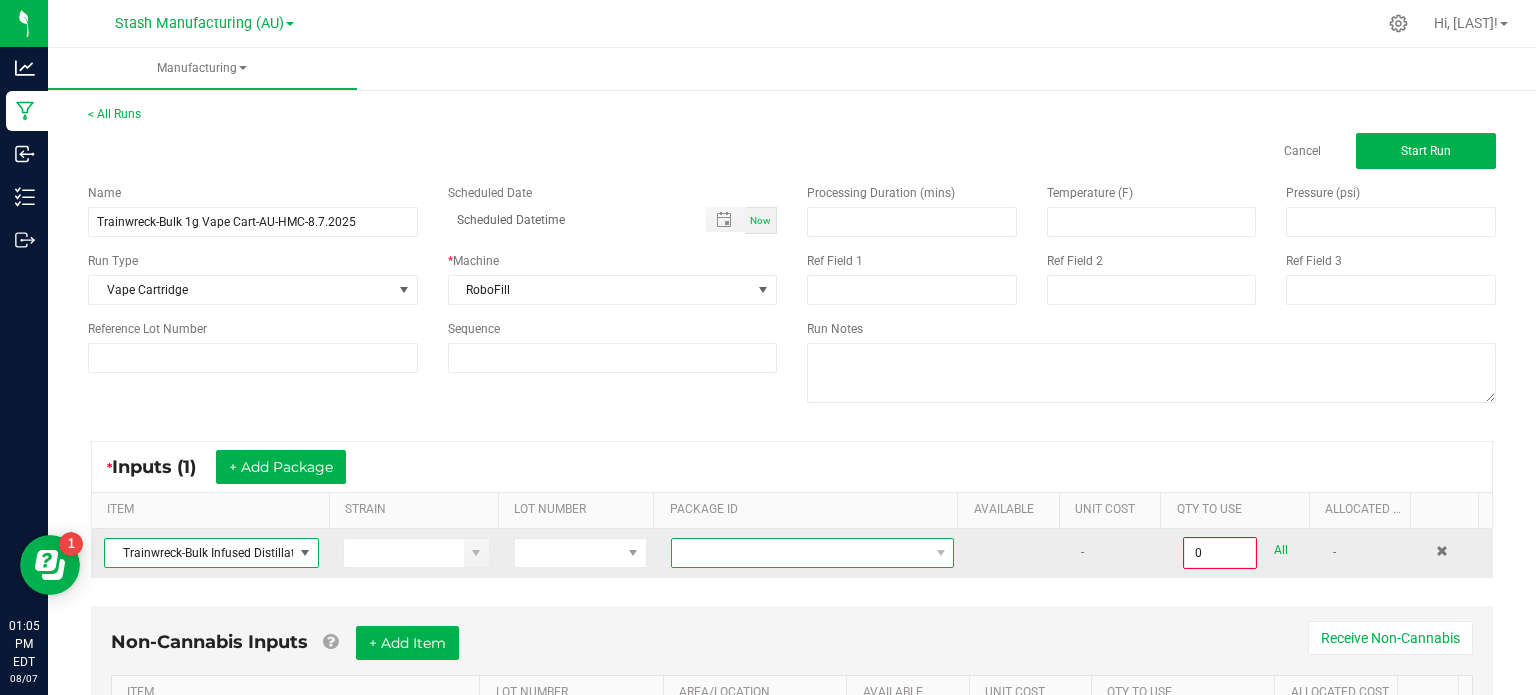 click at bounding box center [800, 553] 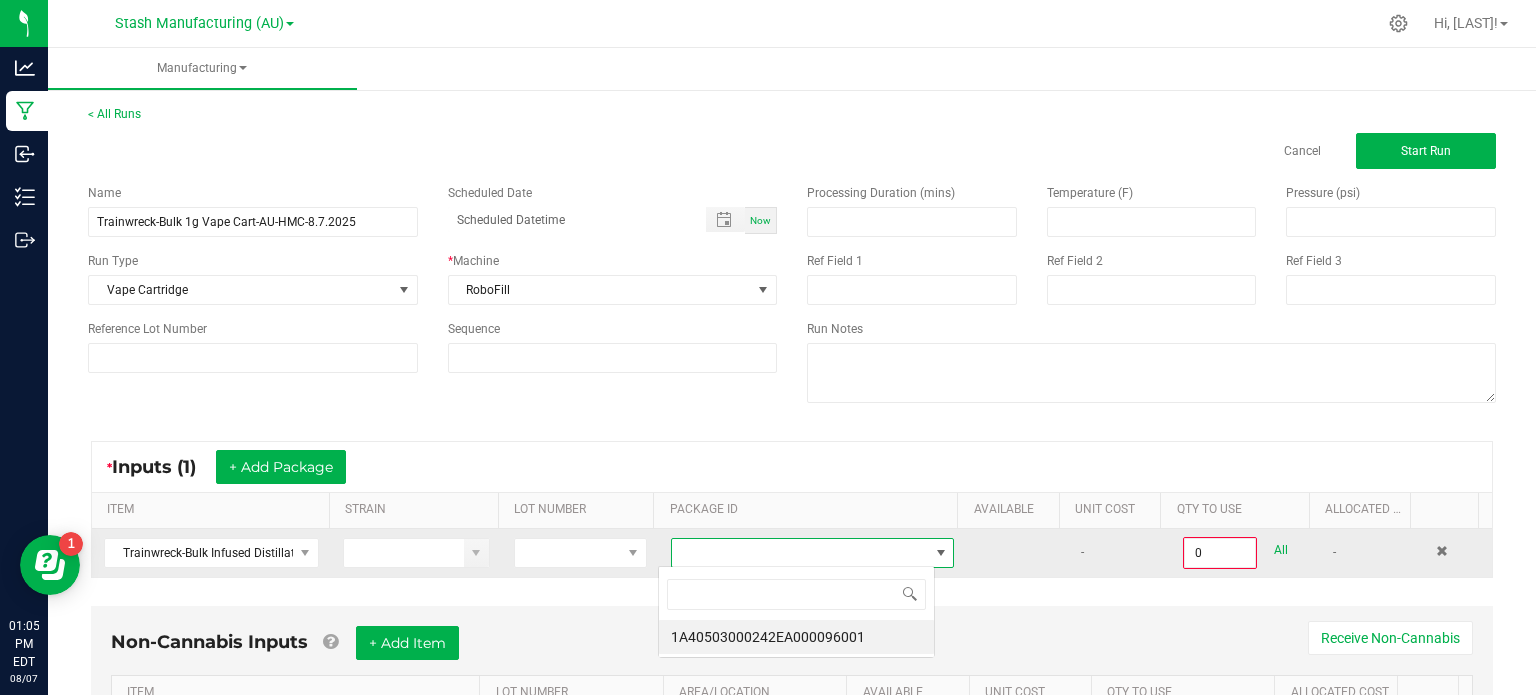 scroll, scrollTop: 99970, scrollLeft: 99723, axis: both 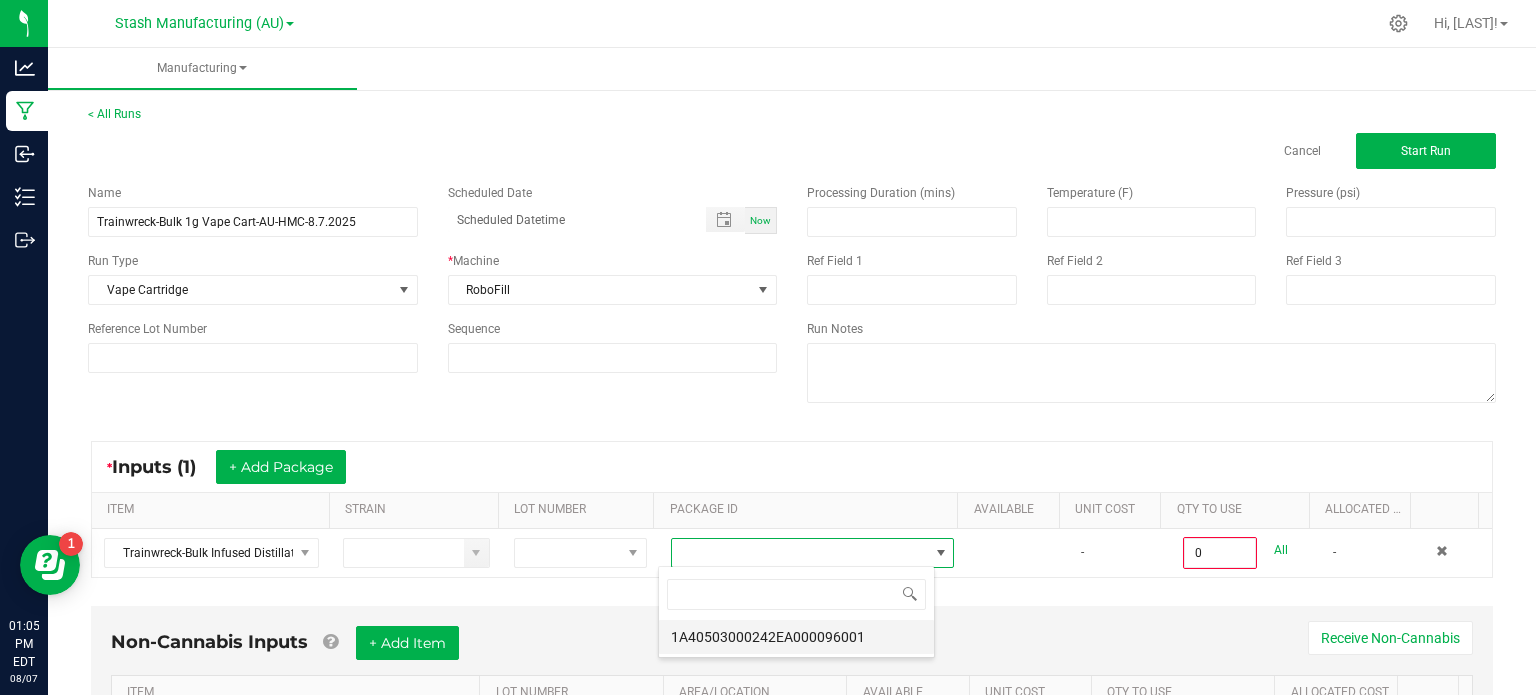 click on "1A40503000242EA000096001" at bounding box center (796, 637) 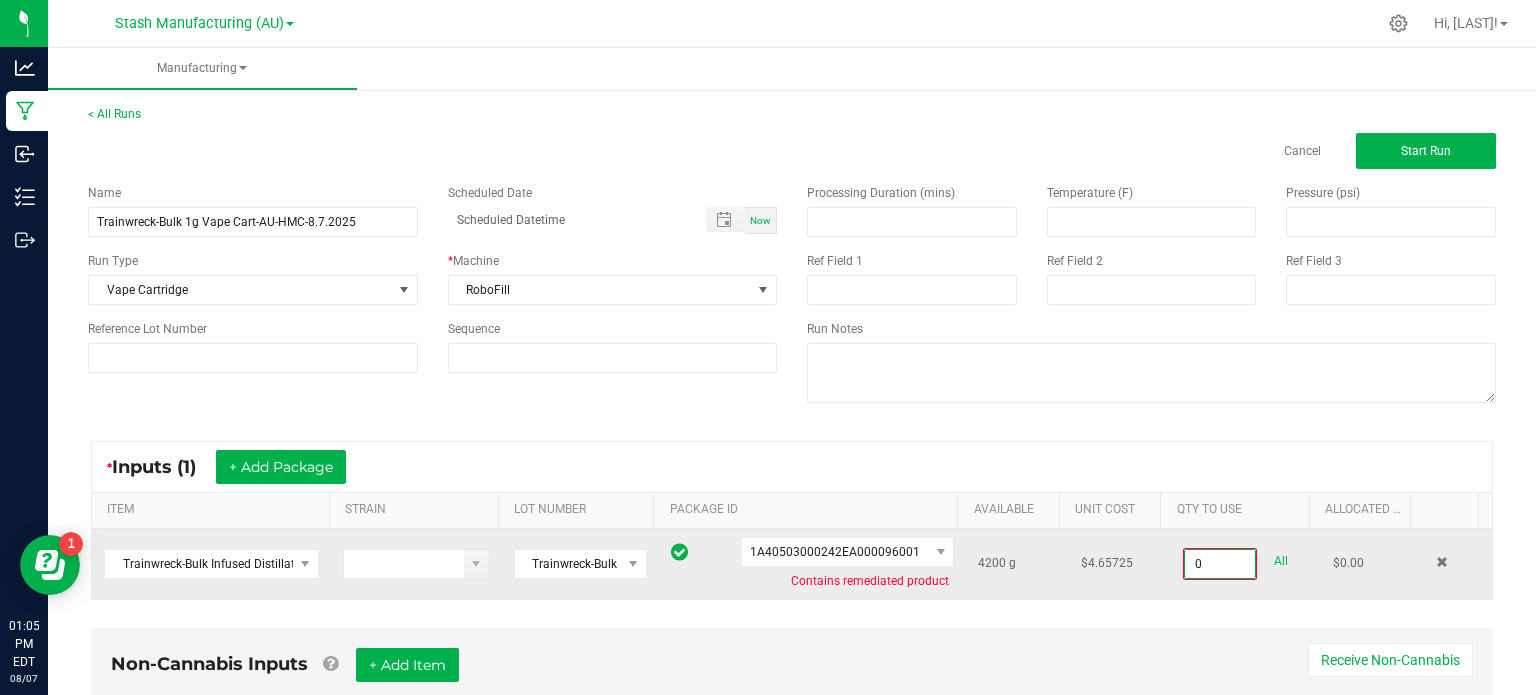click on "0" at bounding box center (1220, 564) 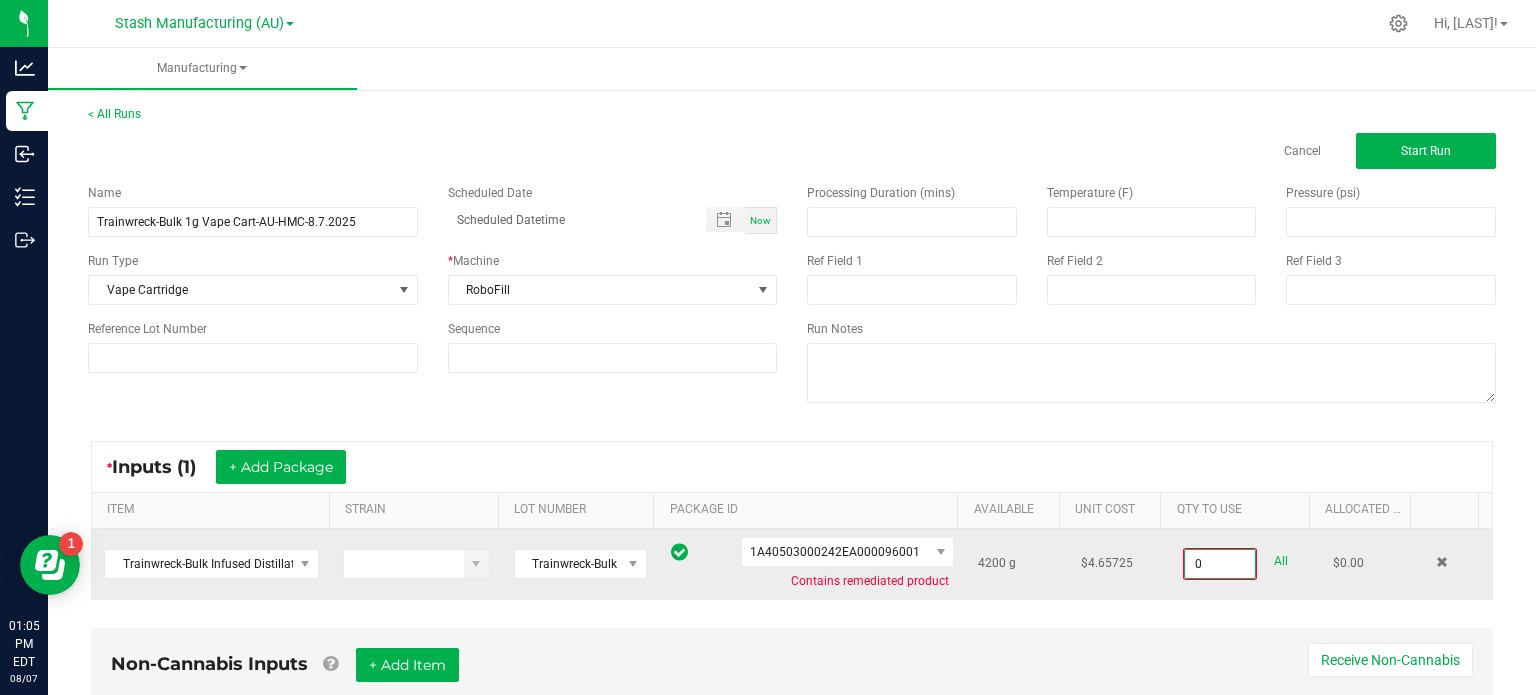 click on "0" at bounding box center (1220, 564) 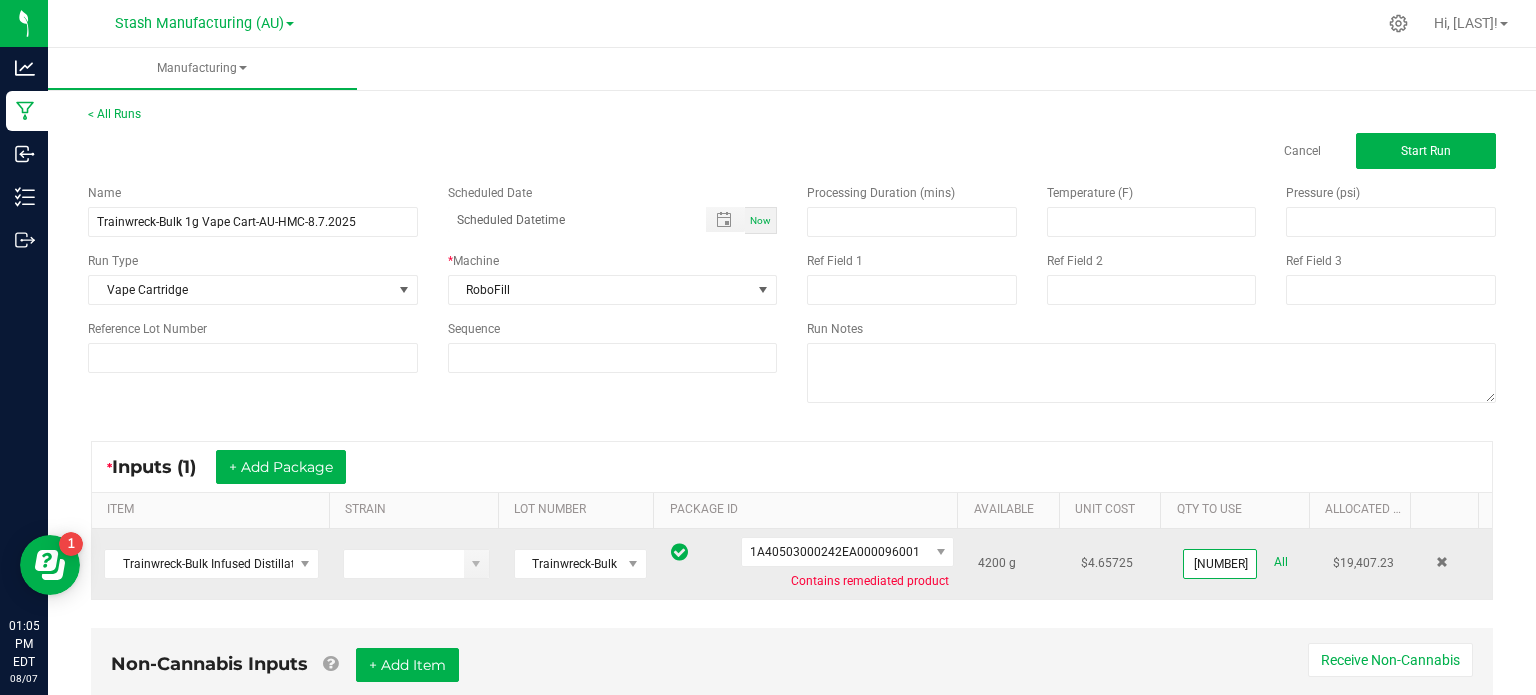 type on "4167.1000 g" 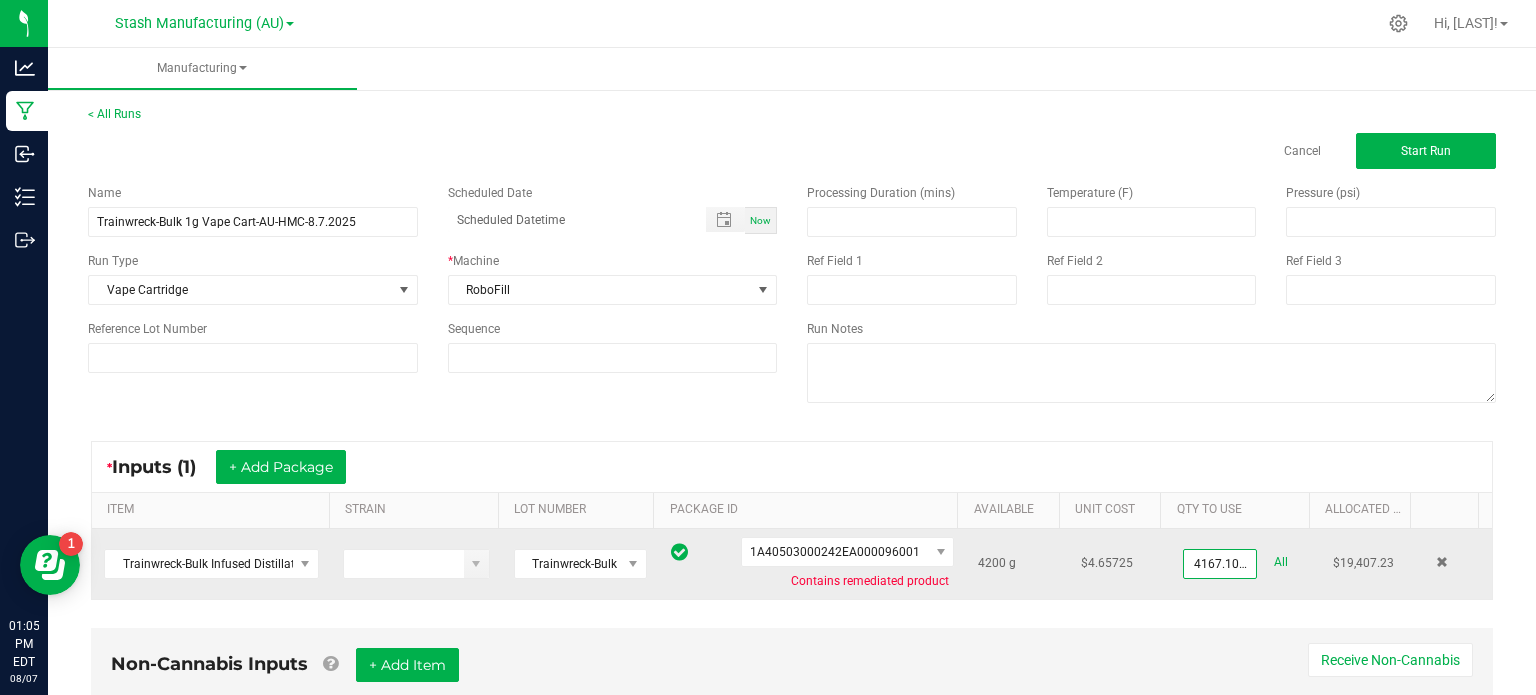click on "[NUMBER] g All" at bounding box center [1246, 564] 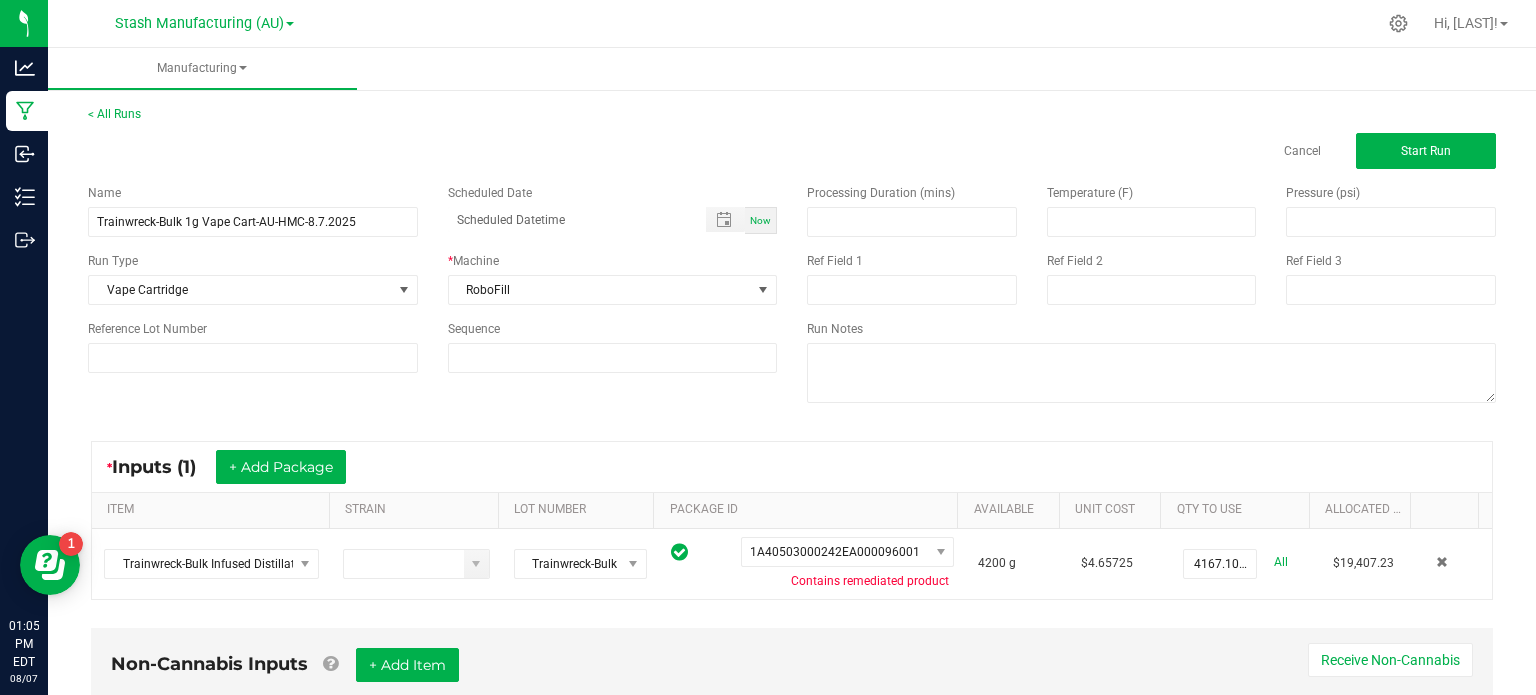 scroll, scrollTop: 150, scrollLeft: 0, axis: vertical 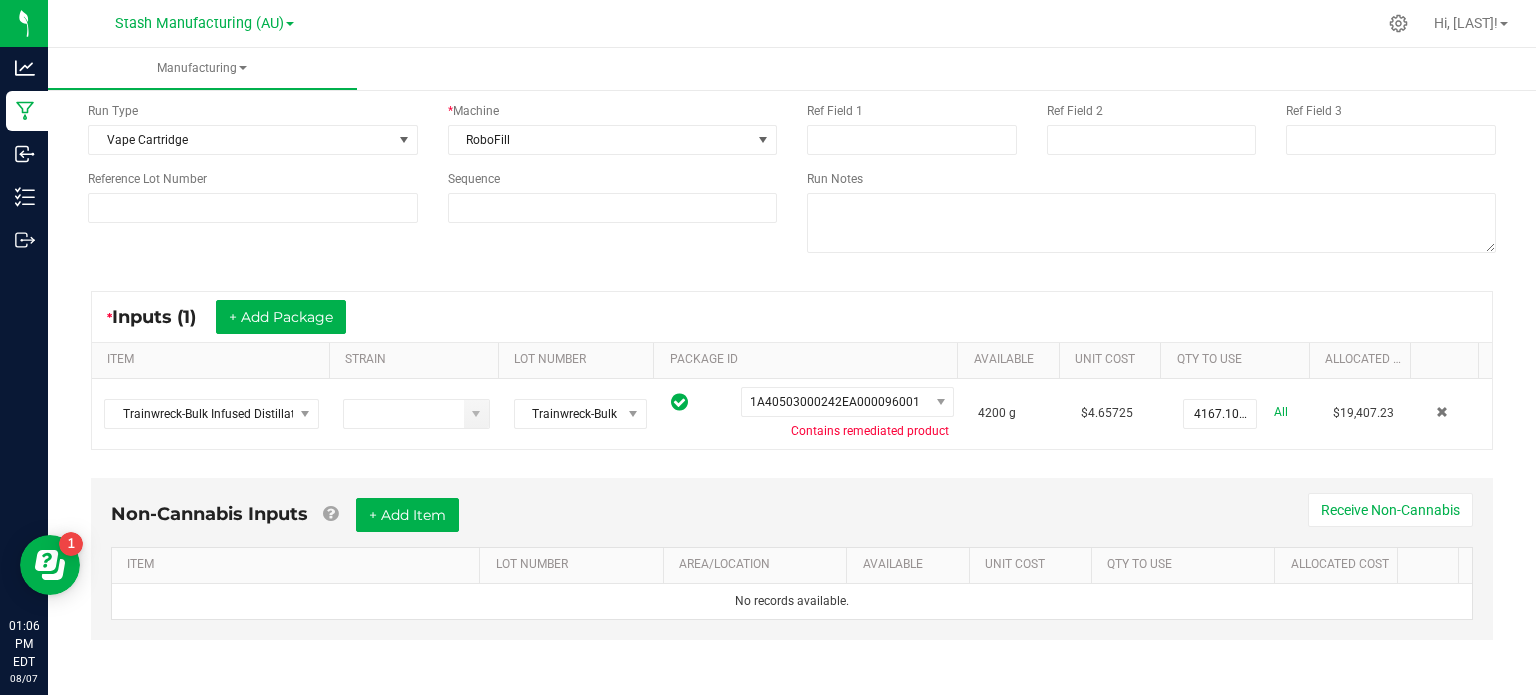 click on "Non-Cannabis Inputs   + Add Item   Receive Non-Cannabis" at bounding box center (792, 522) 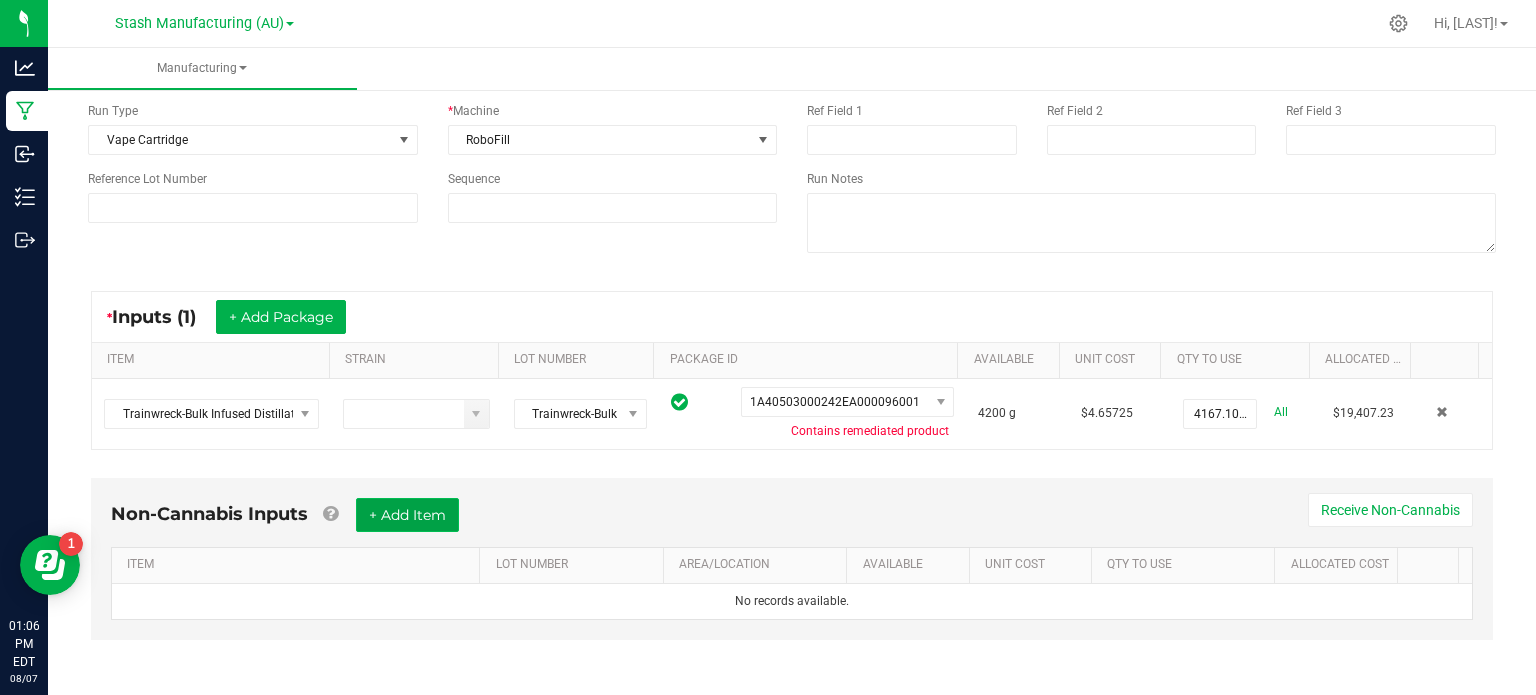 click on "+ Add Item" at bounding box center [407, 515] 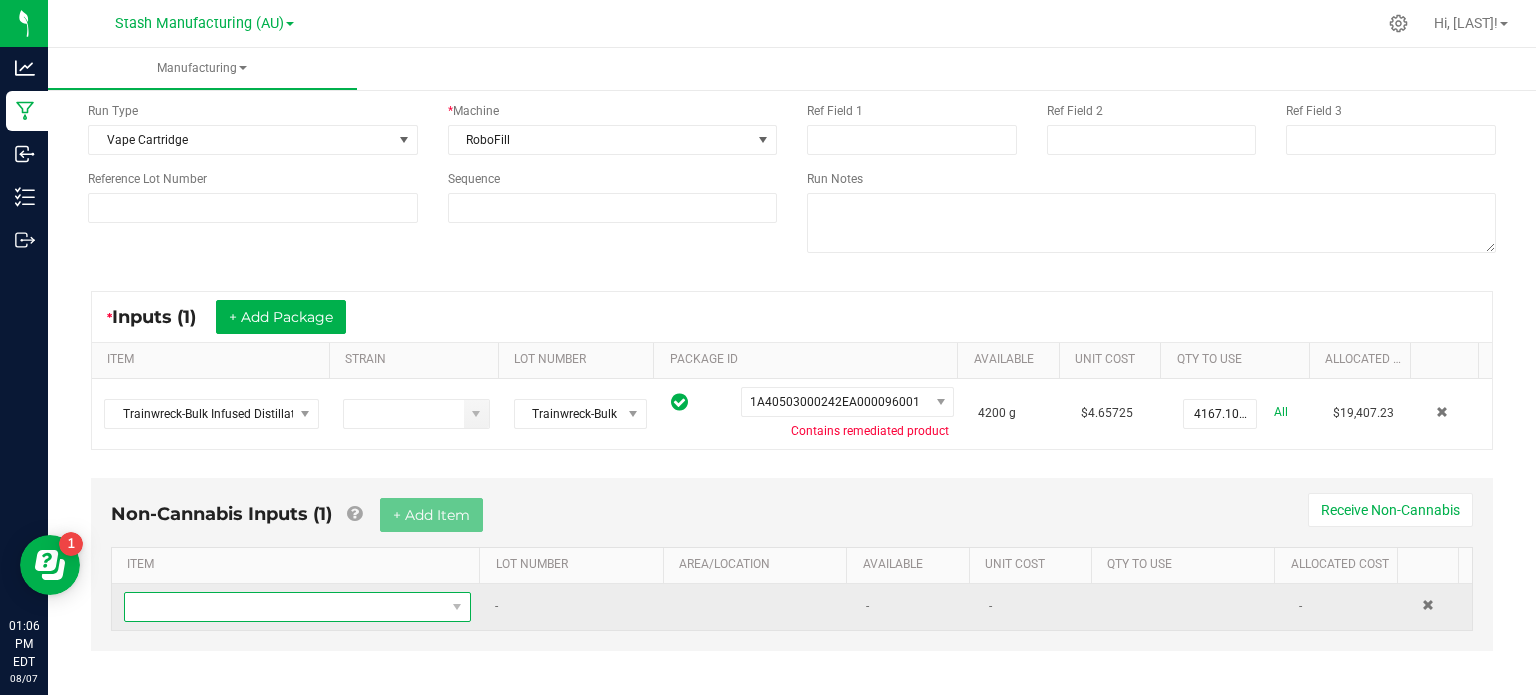 click at bounding box center (285, 607) 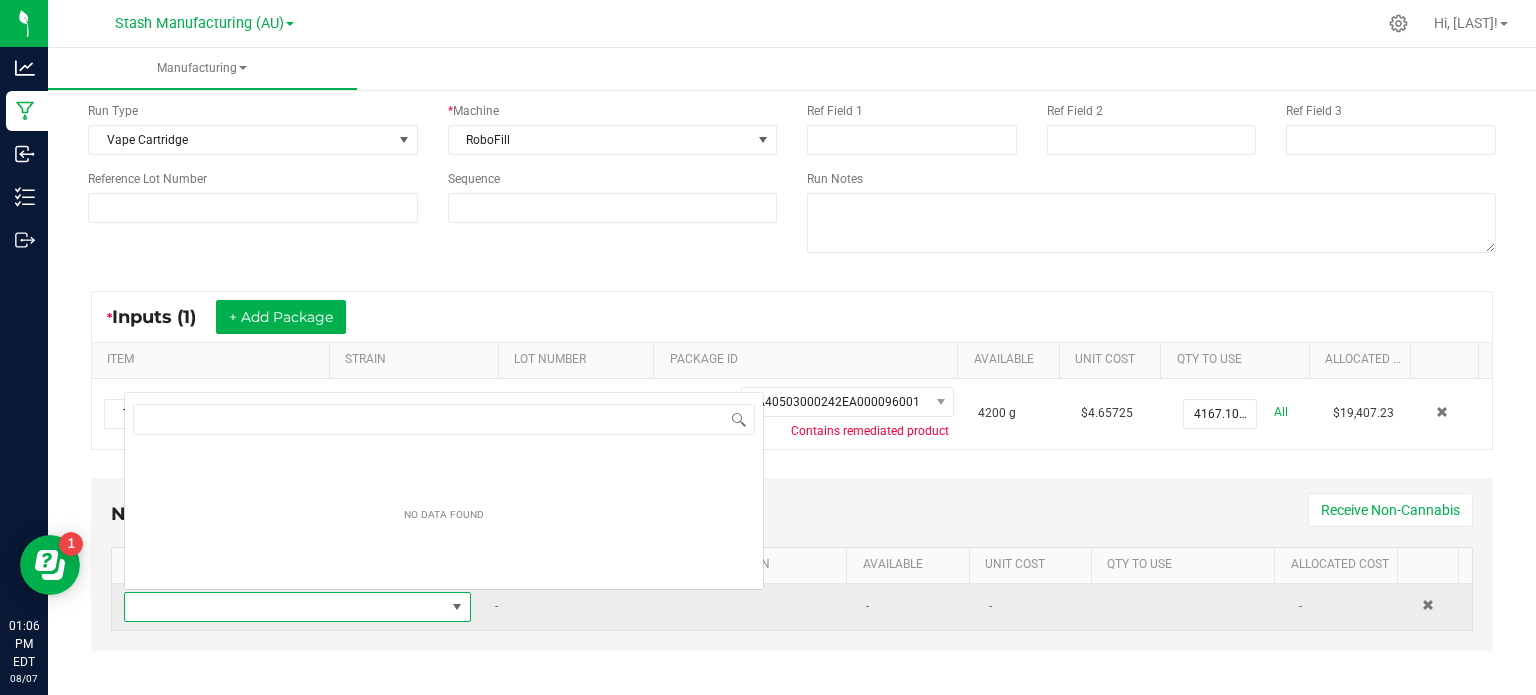 scroll, scrollTop: 0, scrollLeft: 0, axis: both 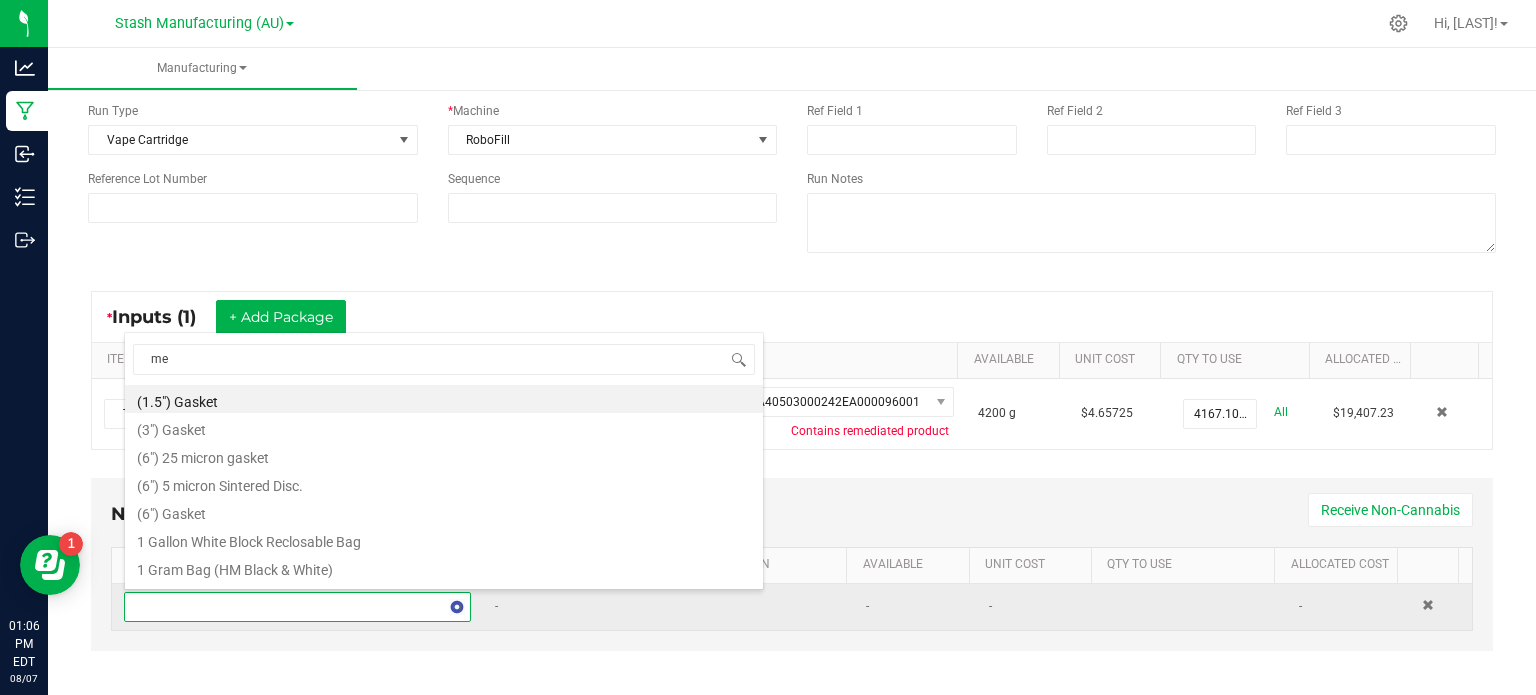 type on "met" 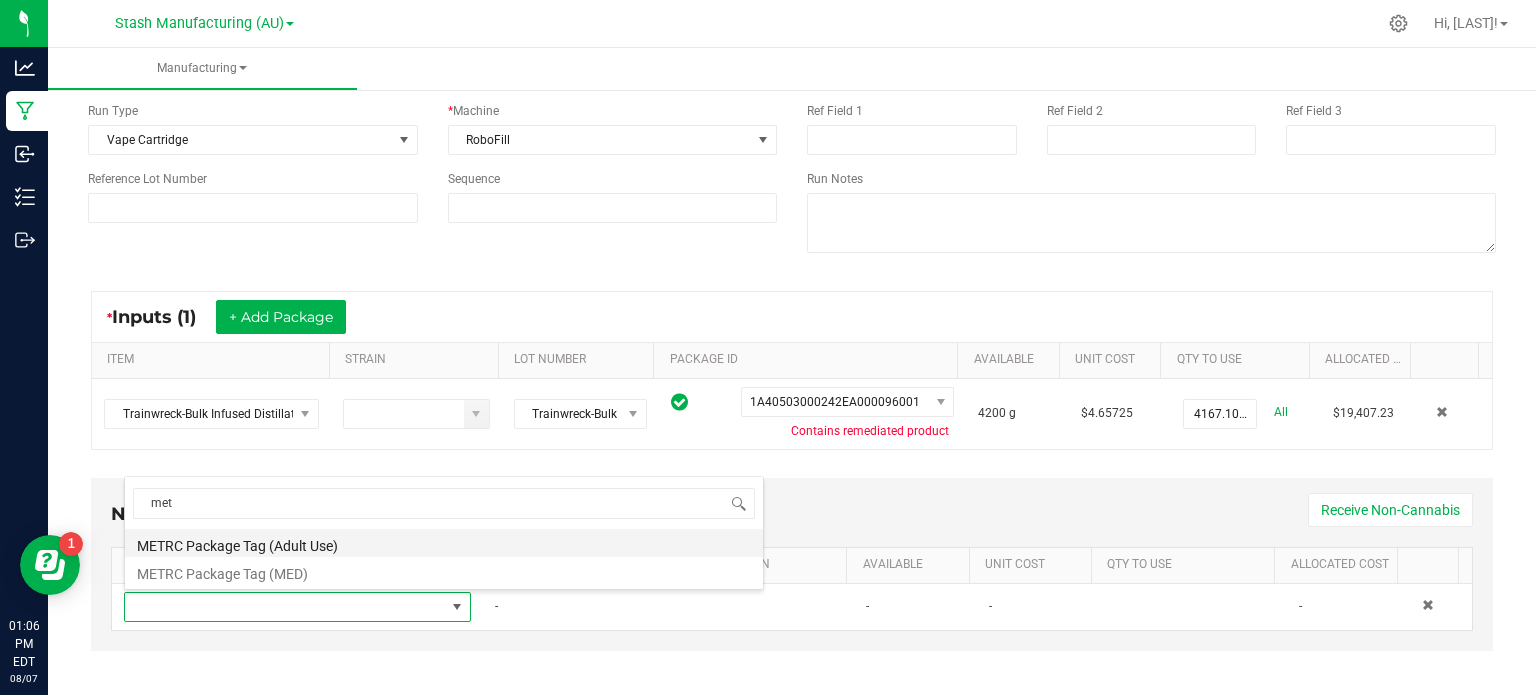 click on "METRC Package Tag (Adult Use)" at bounding box center (444, 543) 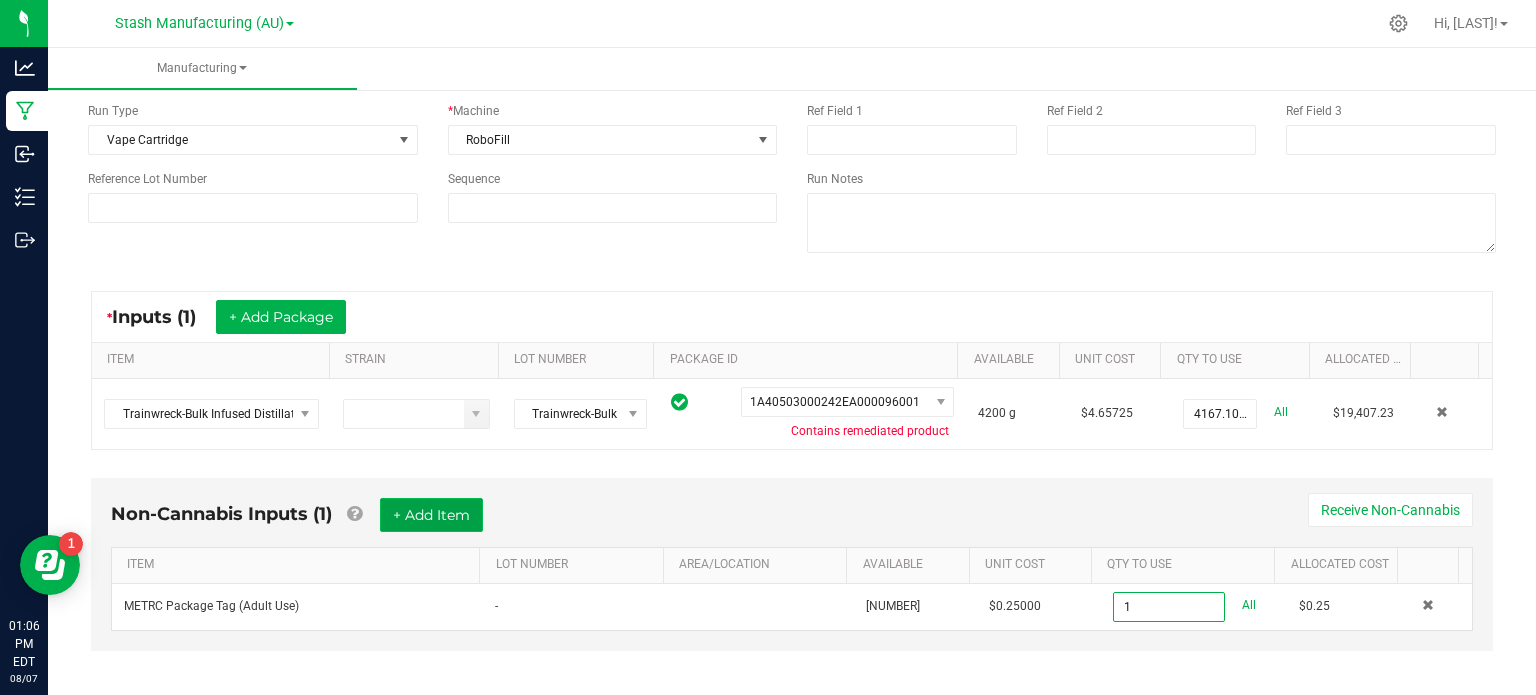 type on "1 ea" 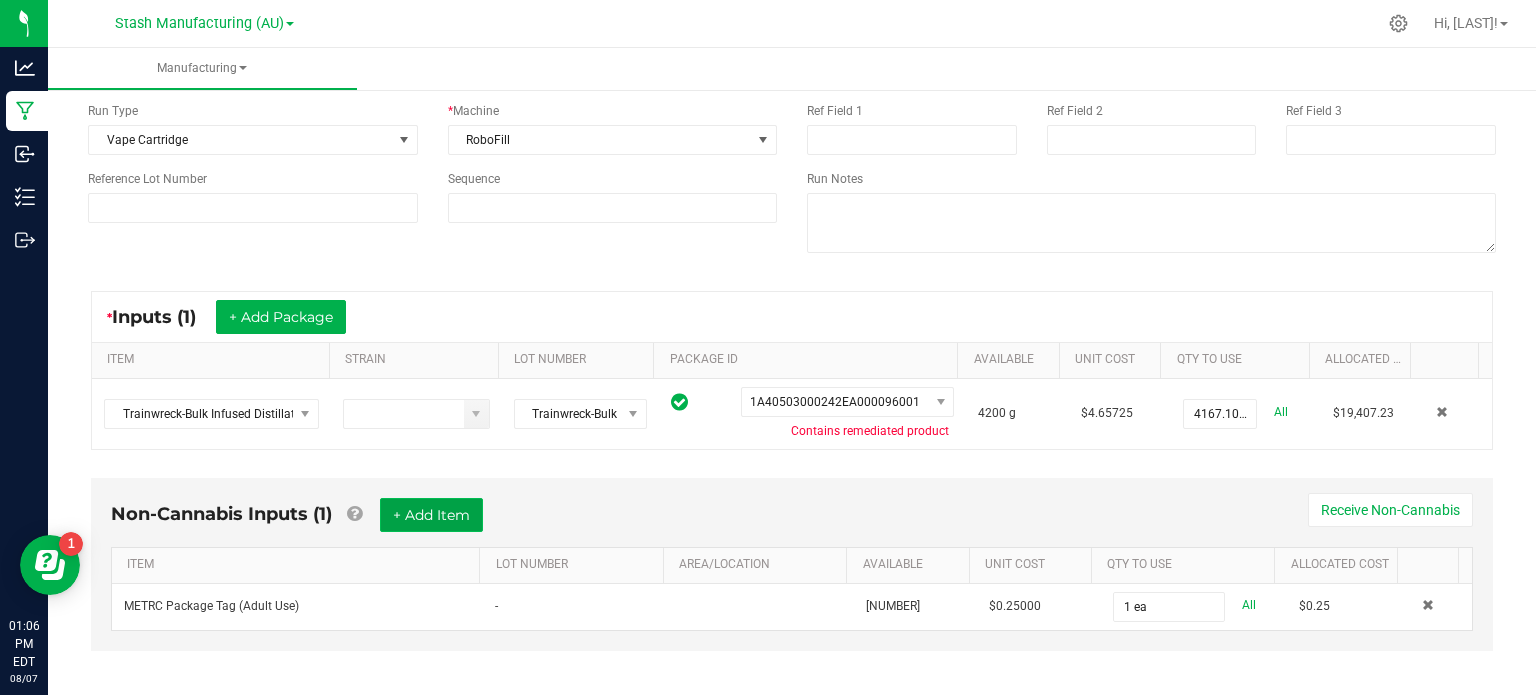 click on "+ Add Item" at bounding box center (431, 515) 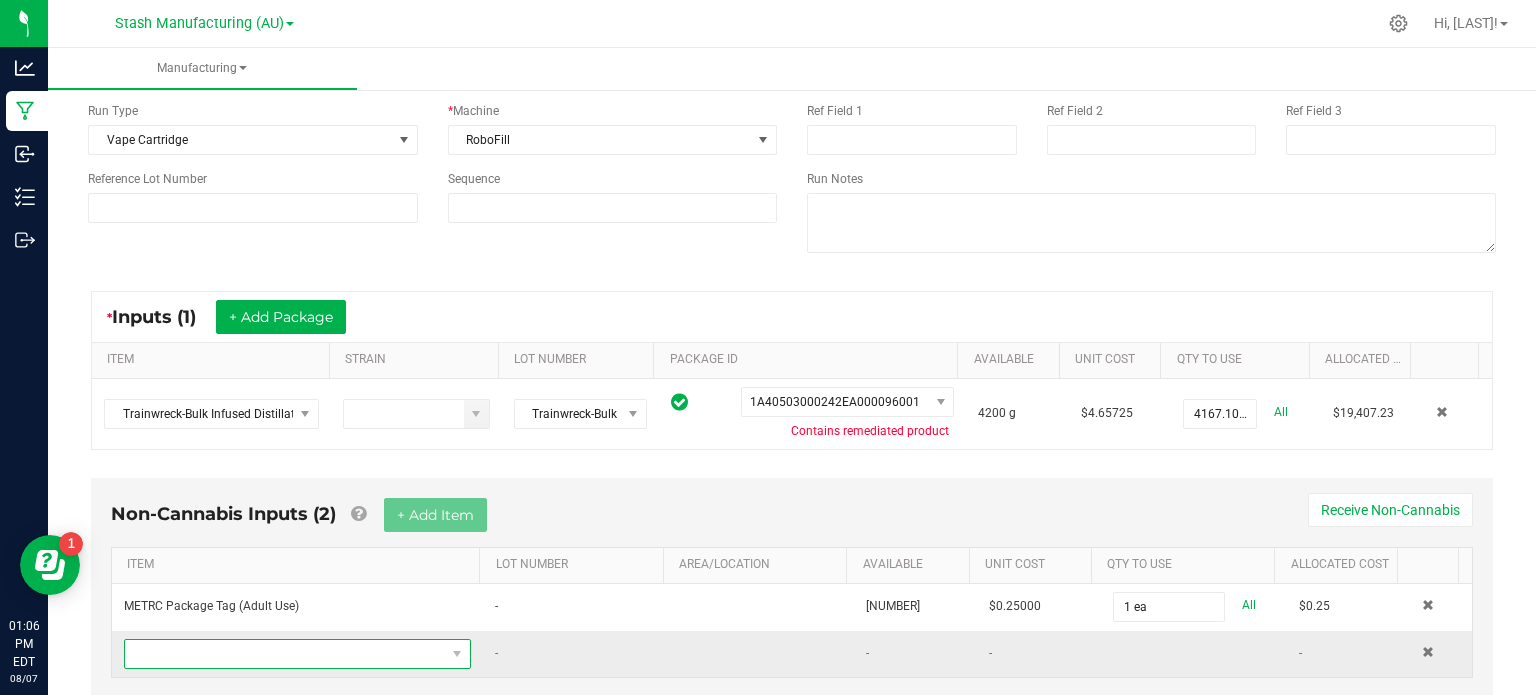 click at bounding box center (285, 654) 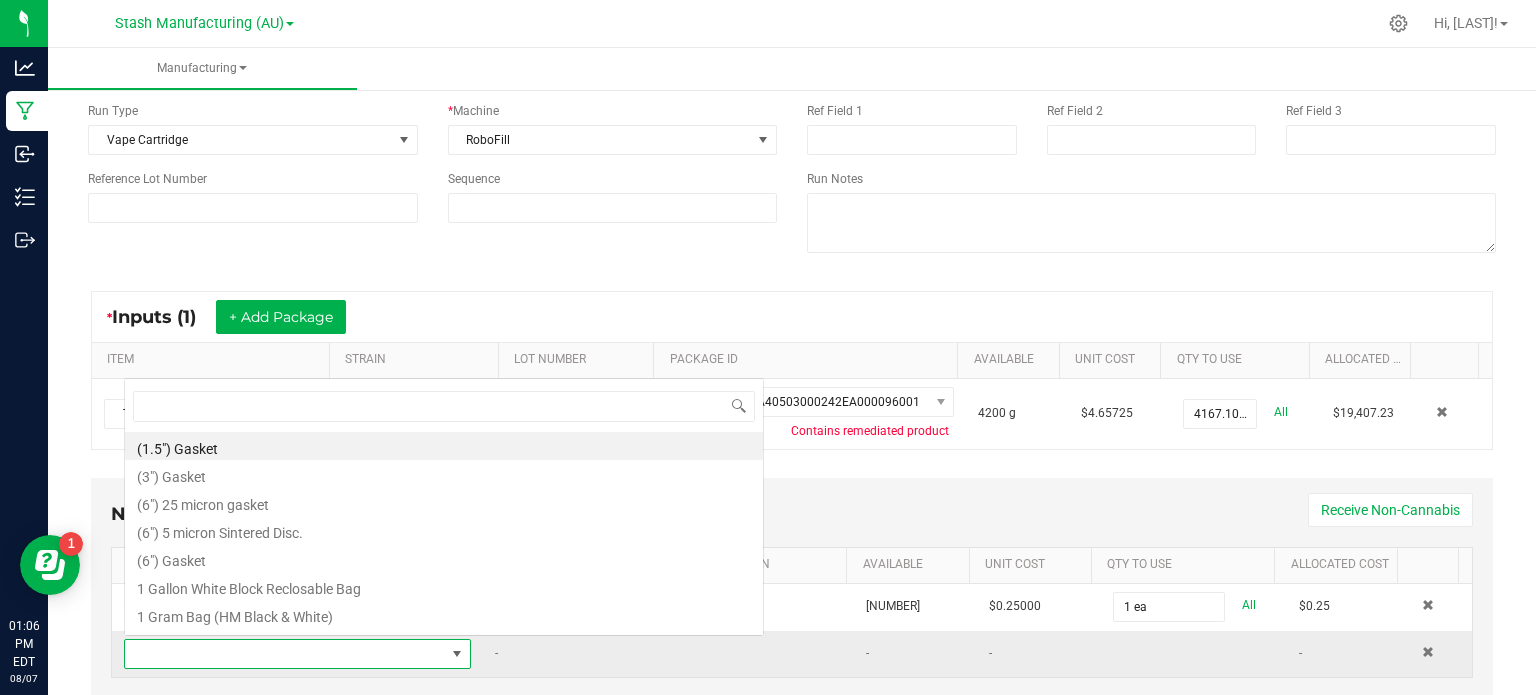 scroll, scrollTop: 0, scrollLeft: 0, axis: both 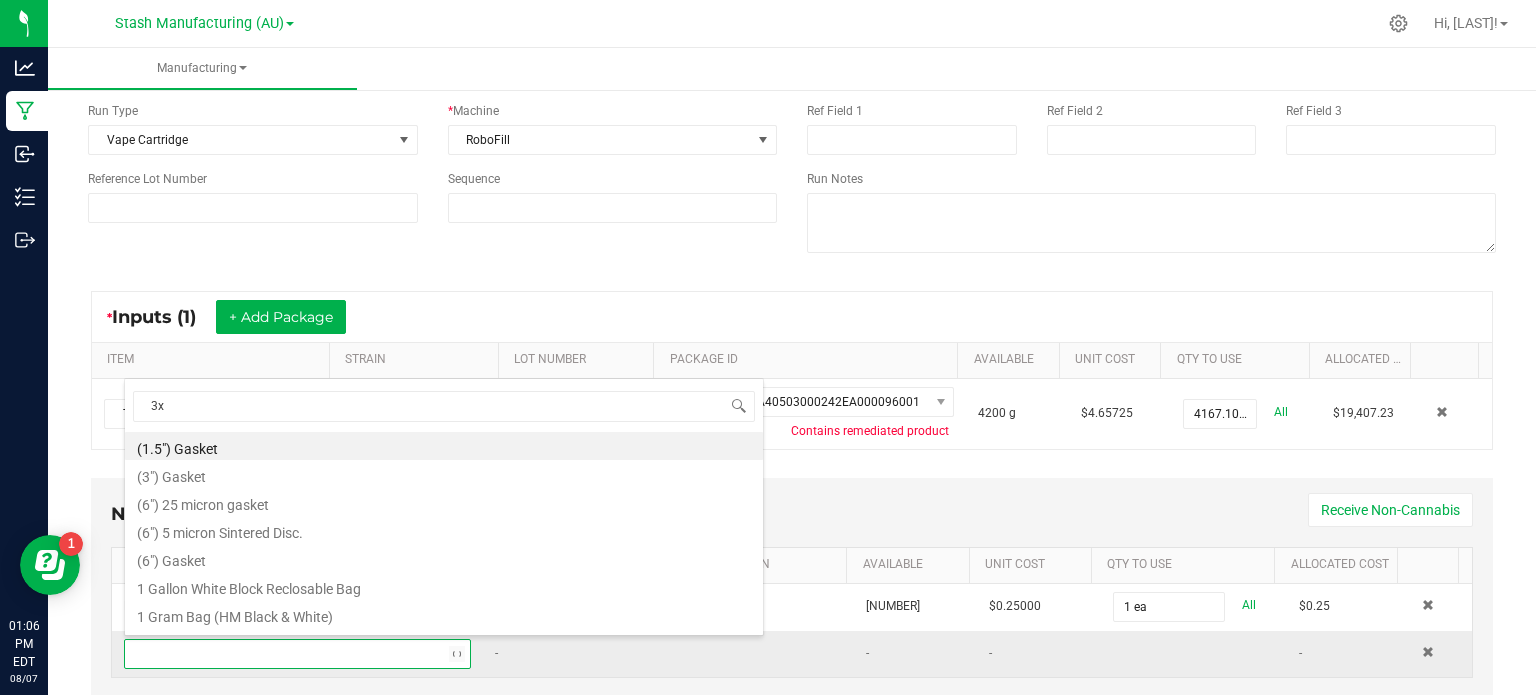 type on "3x1" 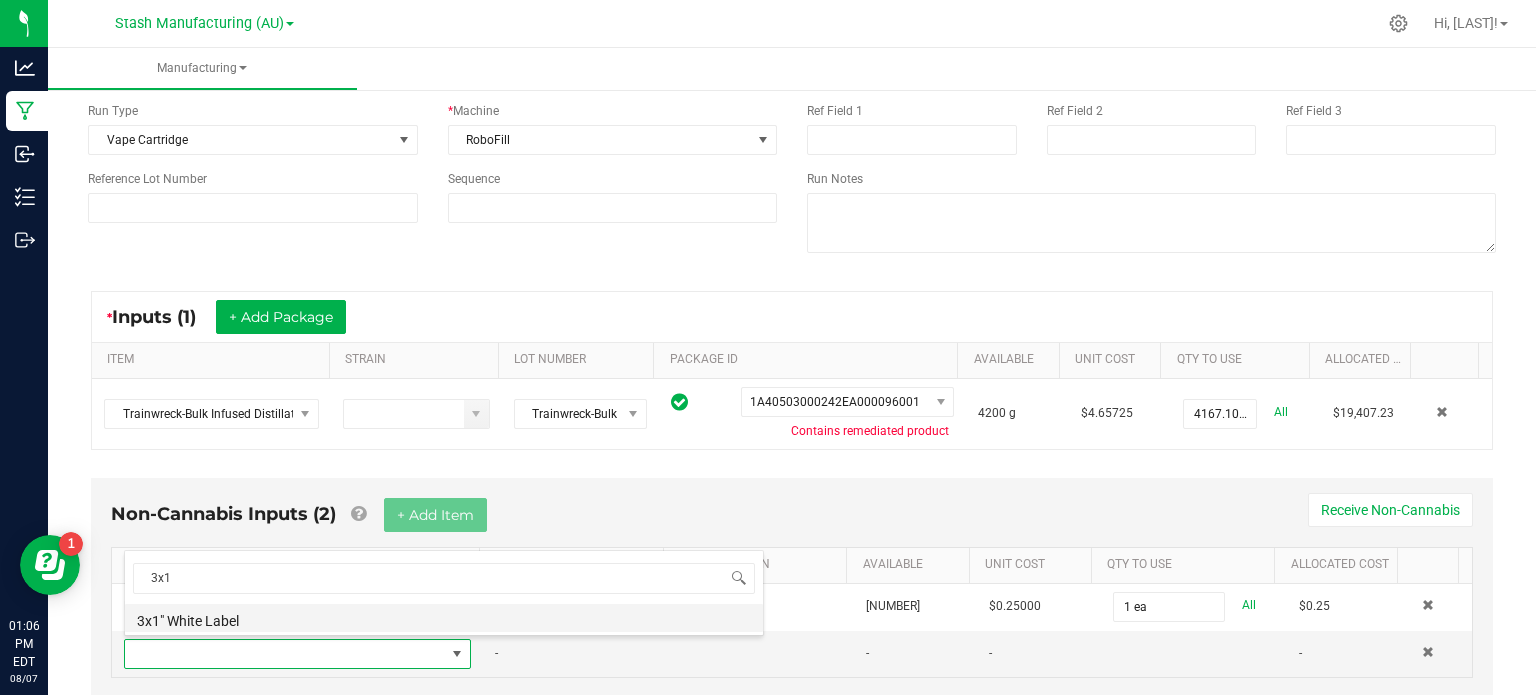 click on "3x1" White Label" at bounding box center [444, 618] 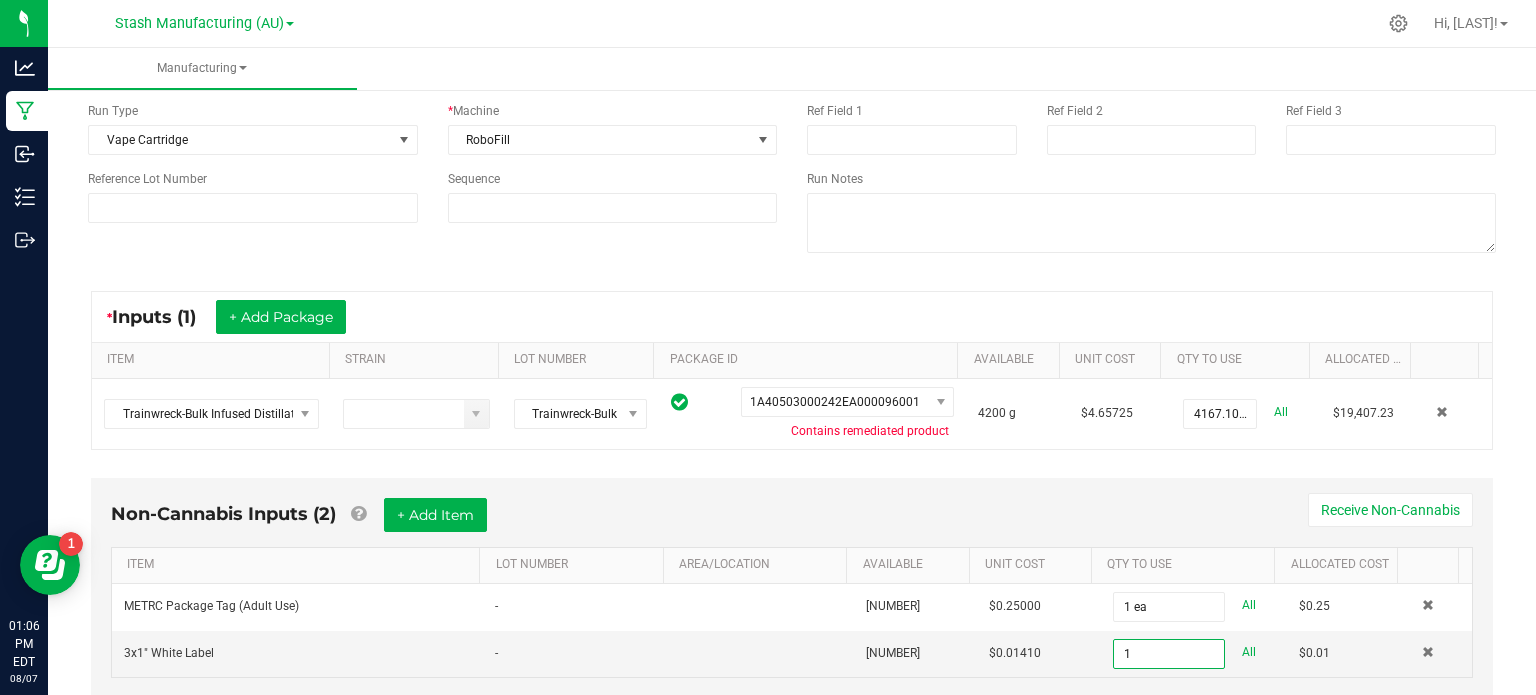type on "0" 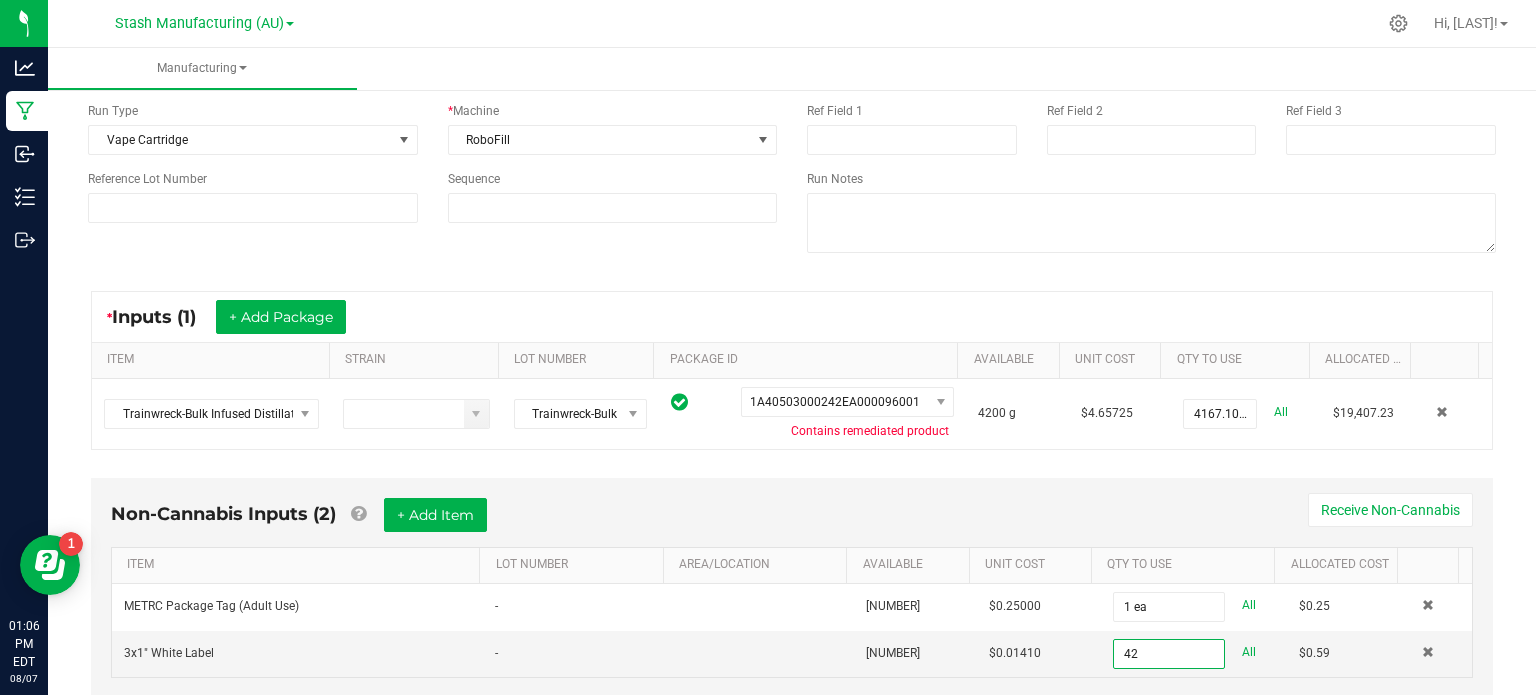 scroll, scrollTop: 207, scrollLeft: 0, axis: vertical 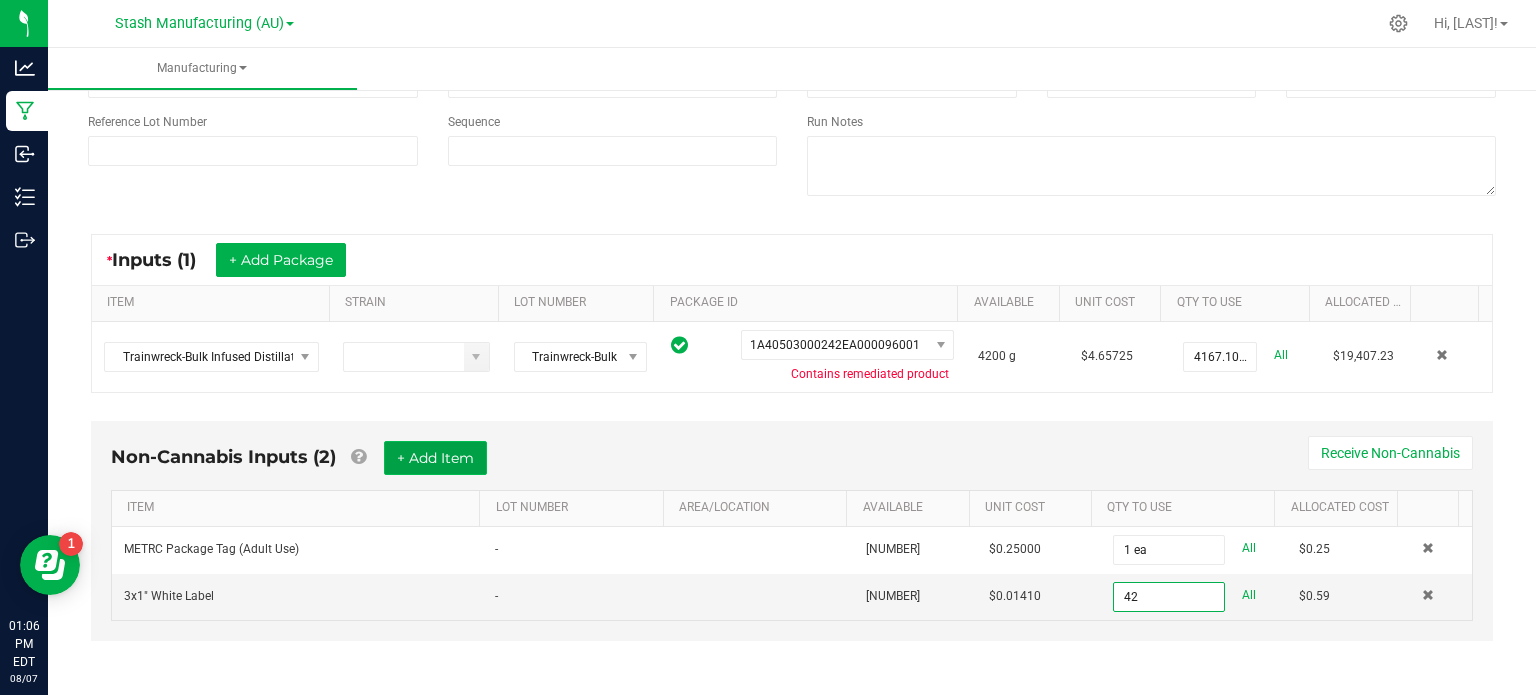 type on "42 ea" 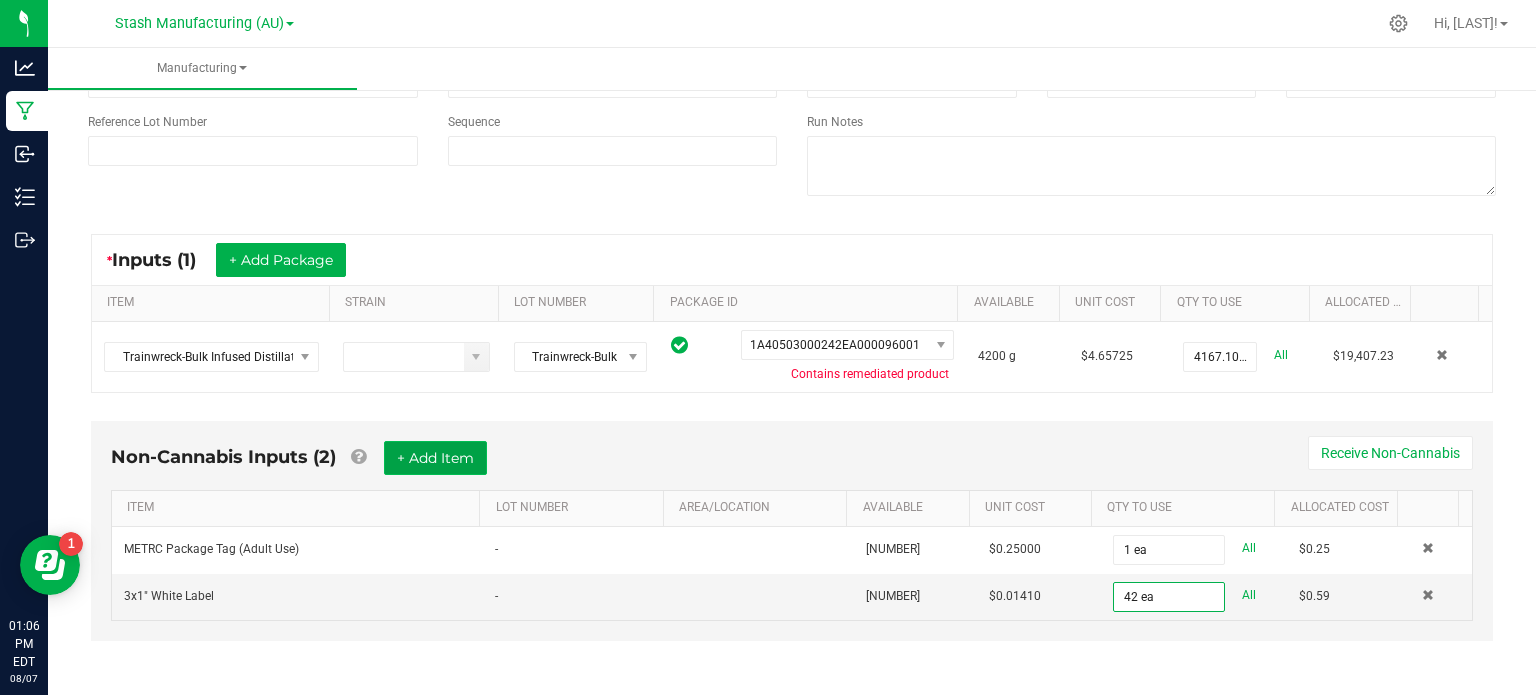 click on "+ Add Item" at bounding box center (435, 458) 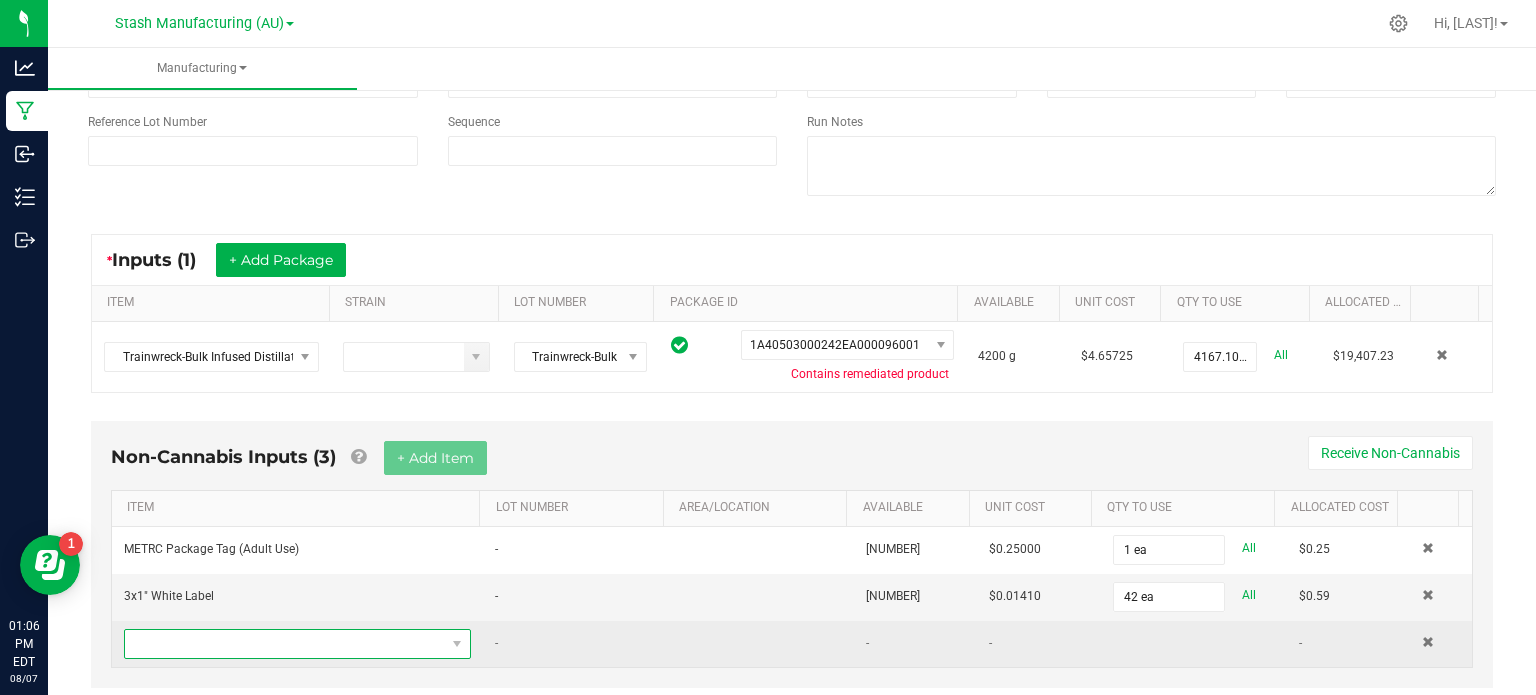 click at bounding box center [285, 644] 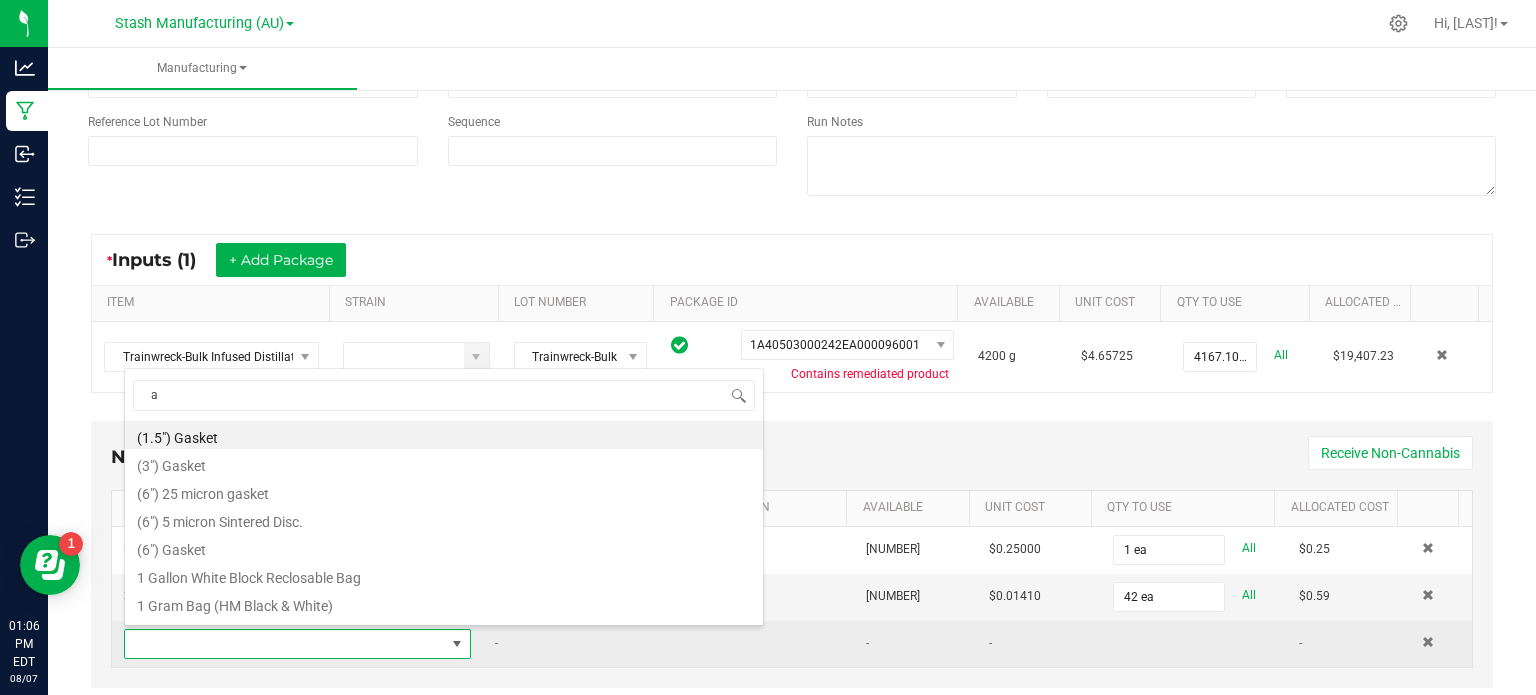 scroll, scrollTop: 0, scrollLeft: 0, axis: both 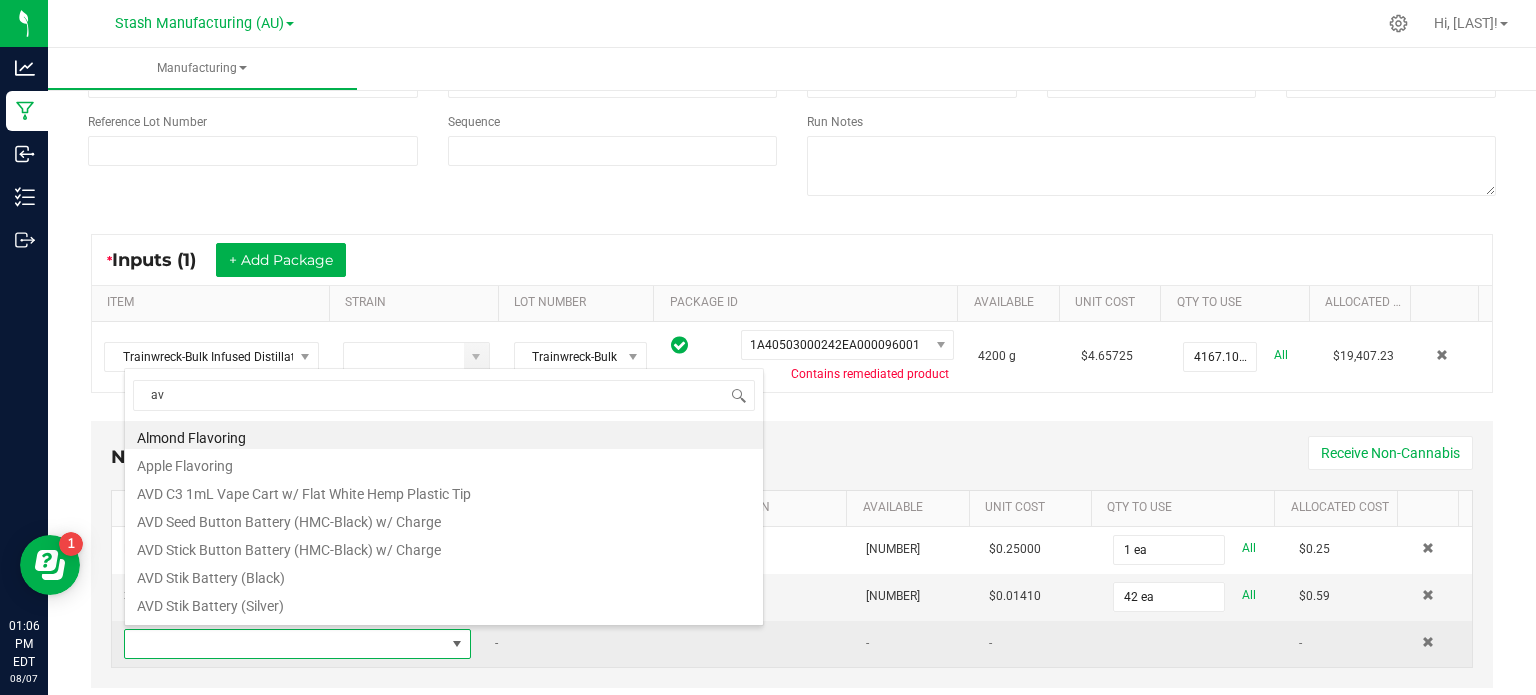 type on "avd" 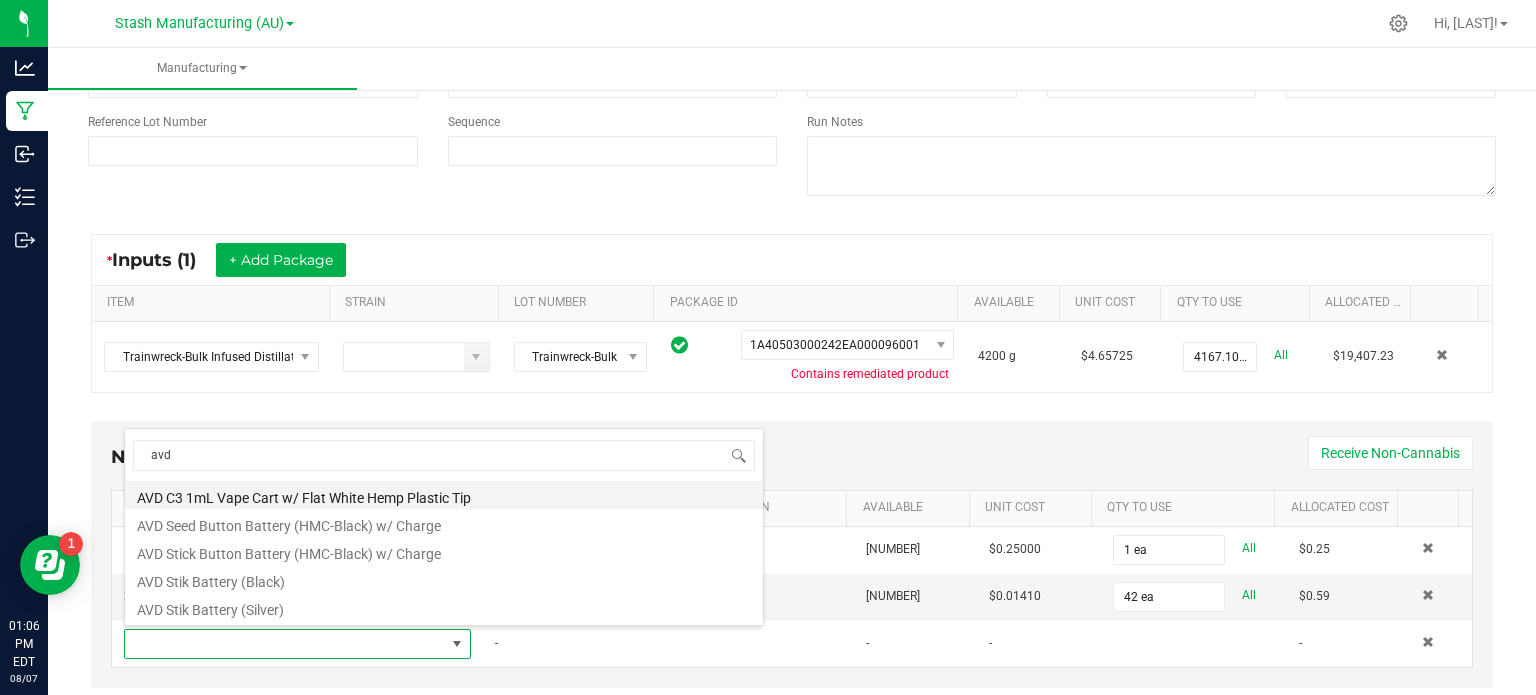 click on "AVD C3 1mL Vape Cart w/ Flat White Hemp Plastic Tip" at bounding box center (444, 495) 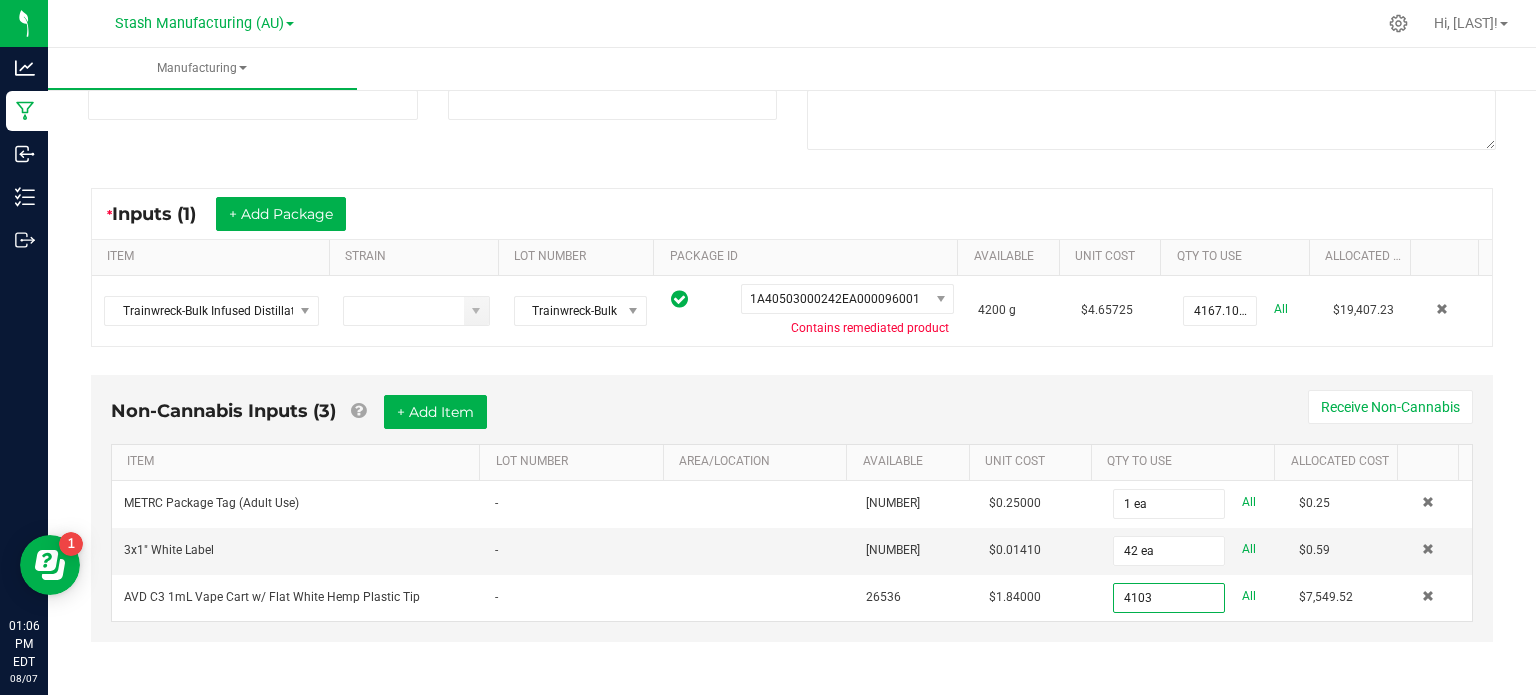 scroll, scrollTop: 0, scrollLeft: 0, axis: both 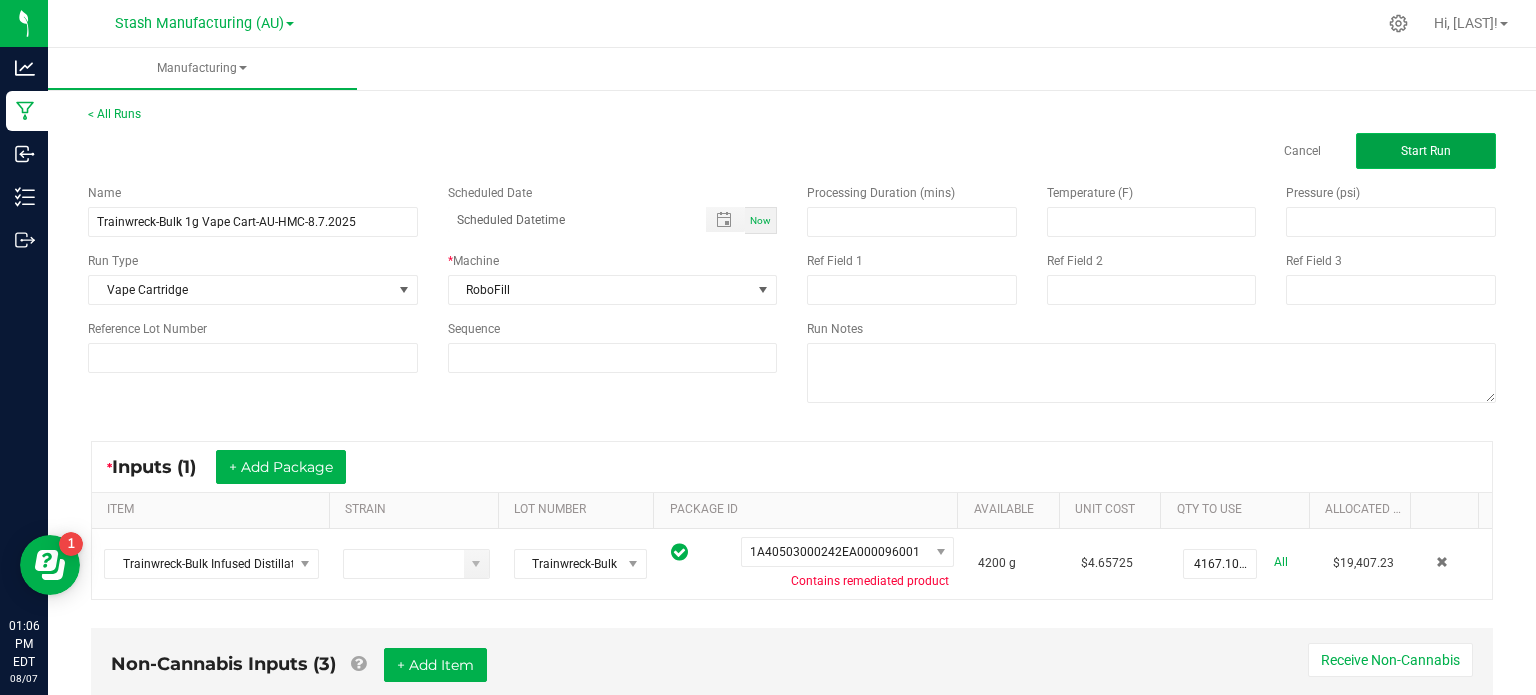 type on "4103 ea" 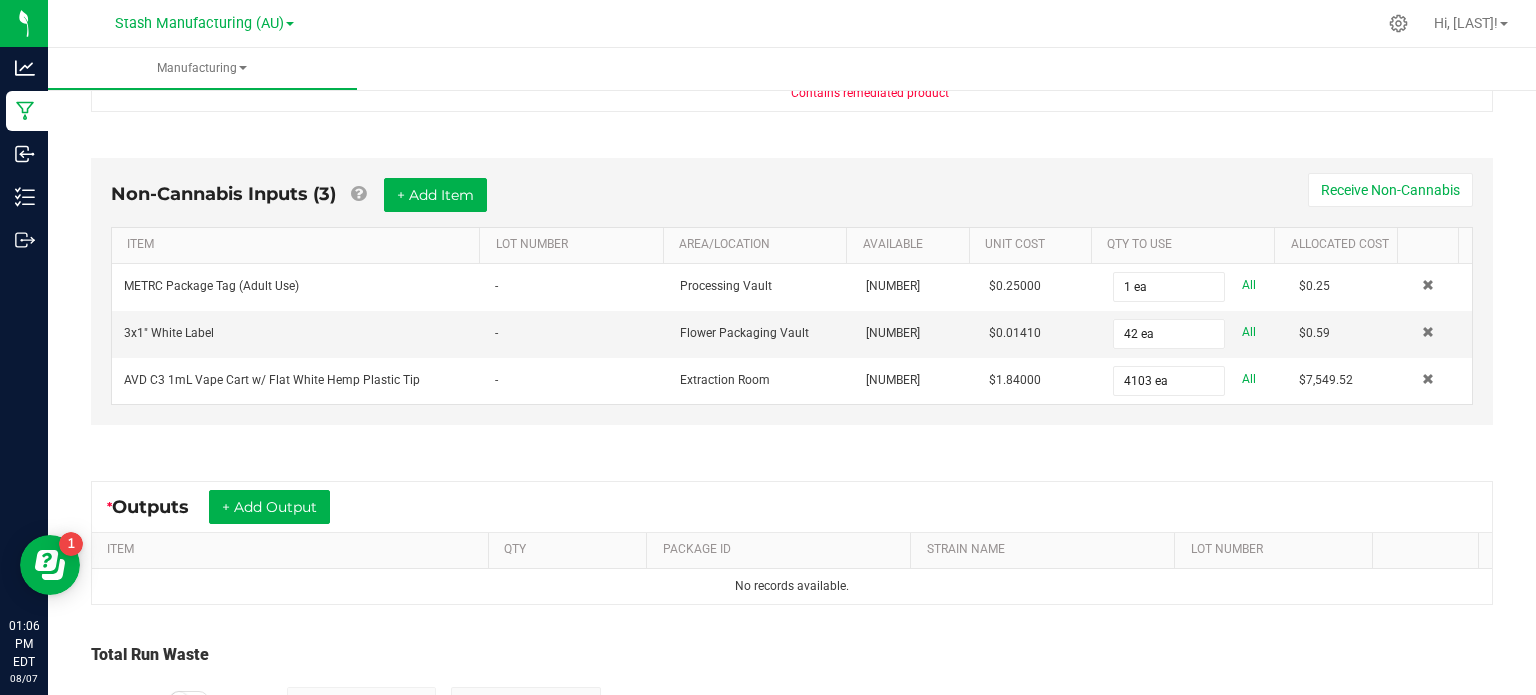 scroll, scrollTop: 535, scrollLeft: 0, axis: vertical 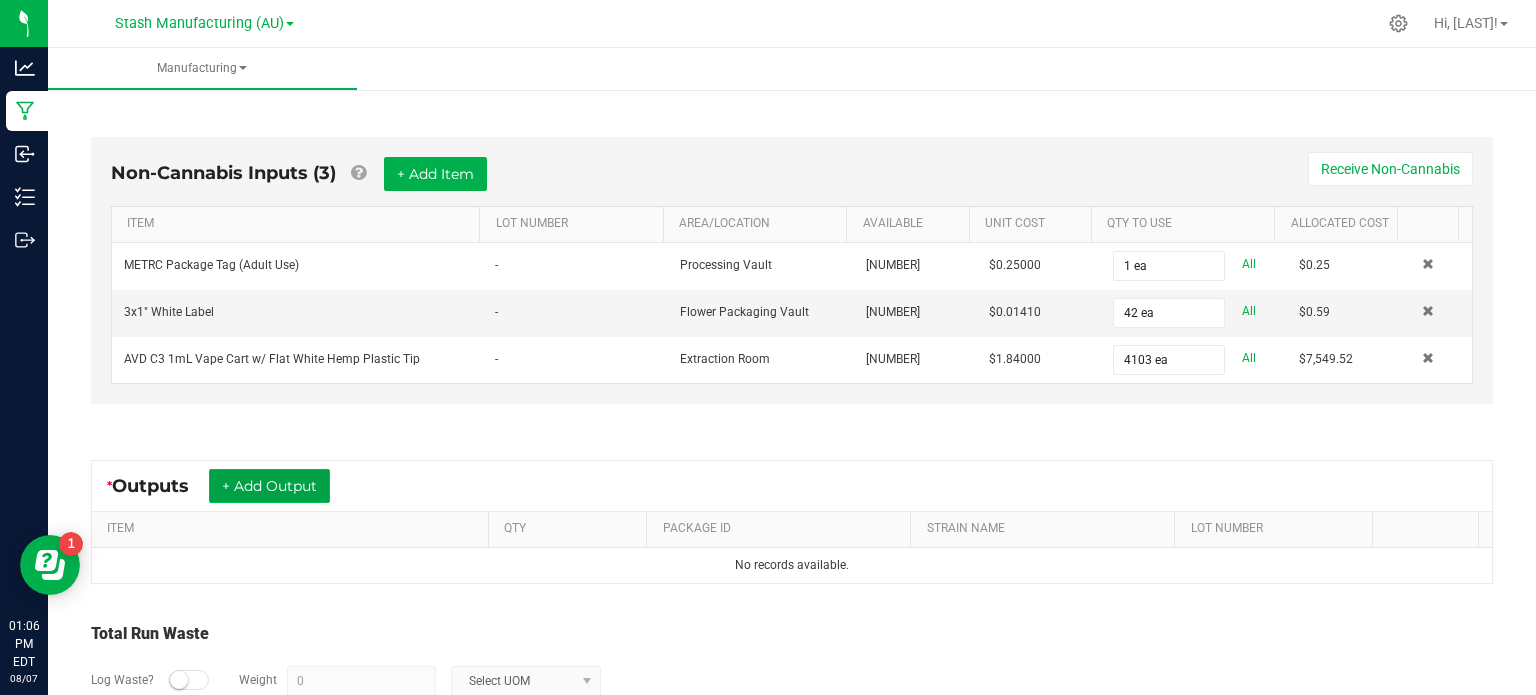 click on "+ Add Output" at bounding box center [269, 486] 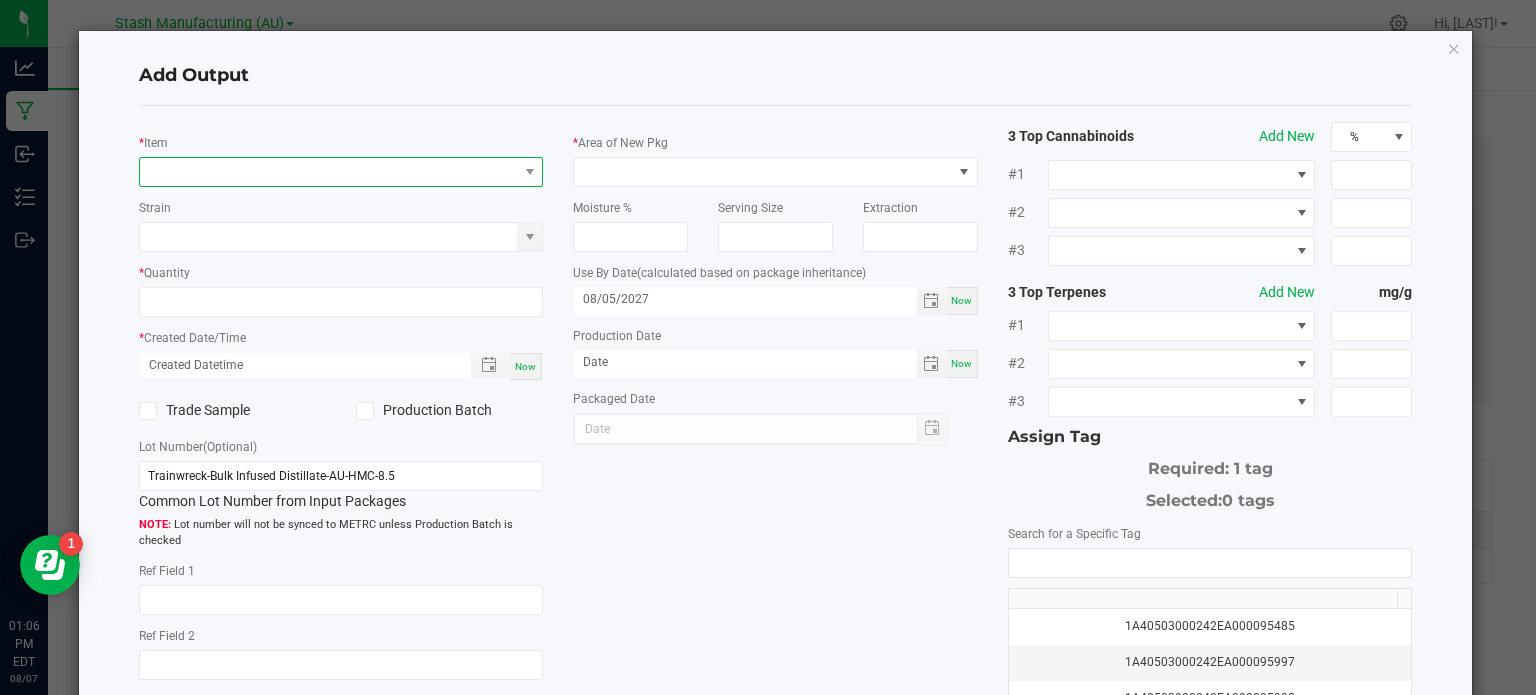 click at bounding box center [329, 172] 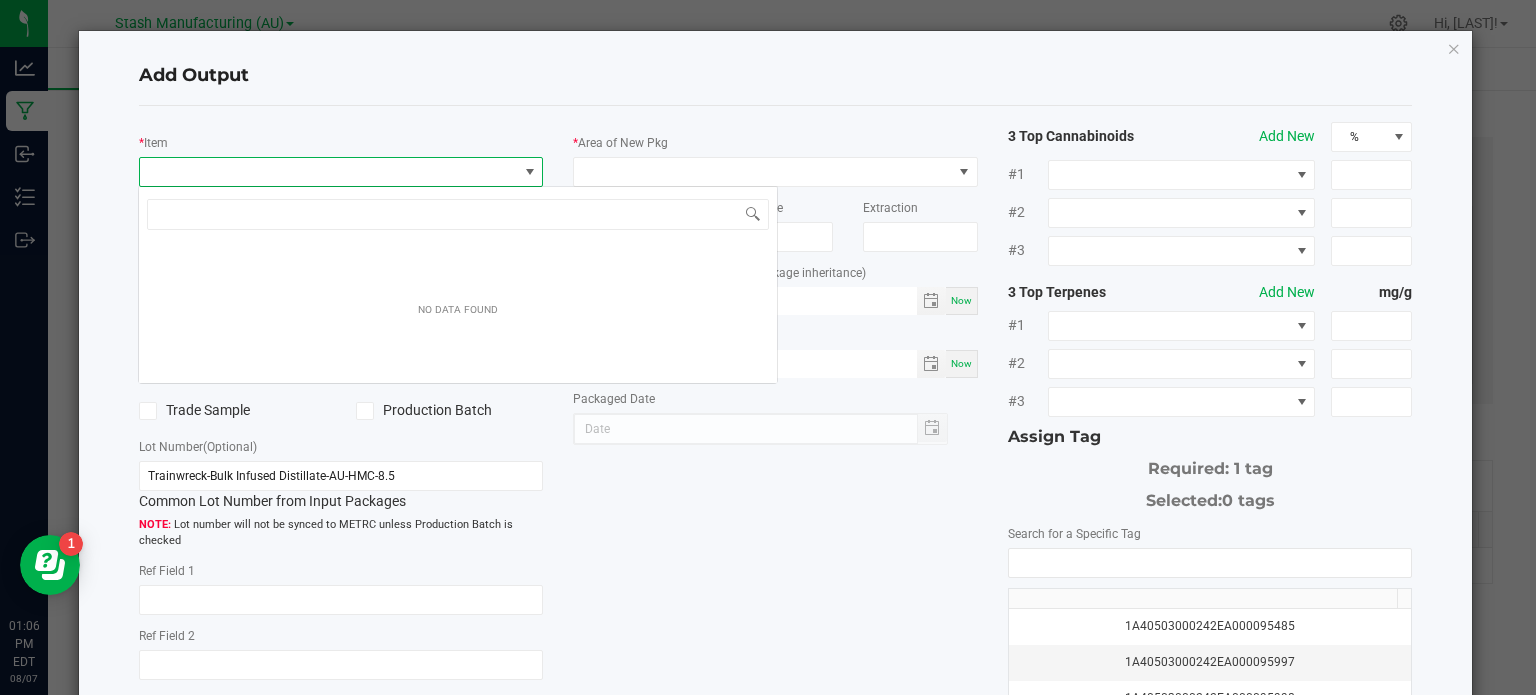 scroll, scrollTop: 99970, scrollLeft: 99600, axis: both 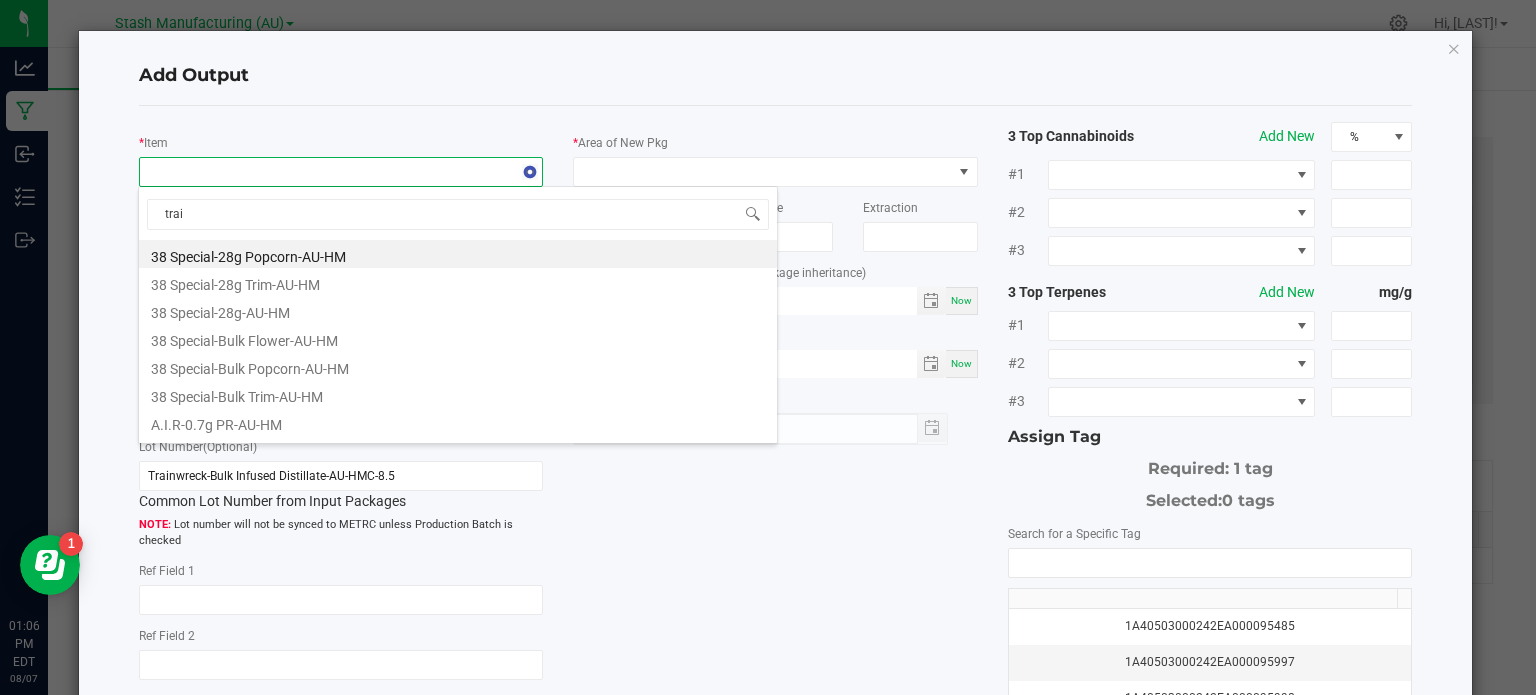 type on "train" 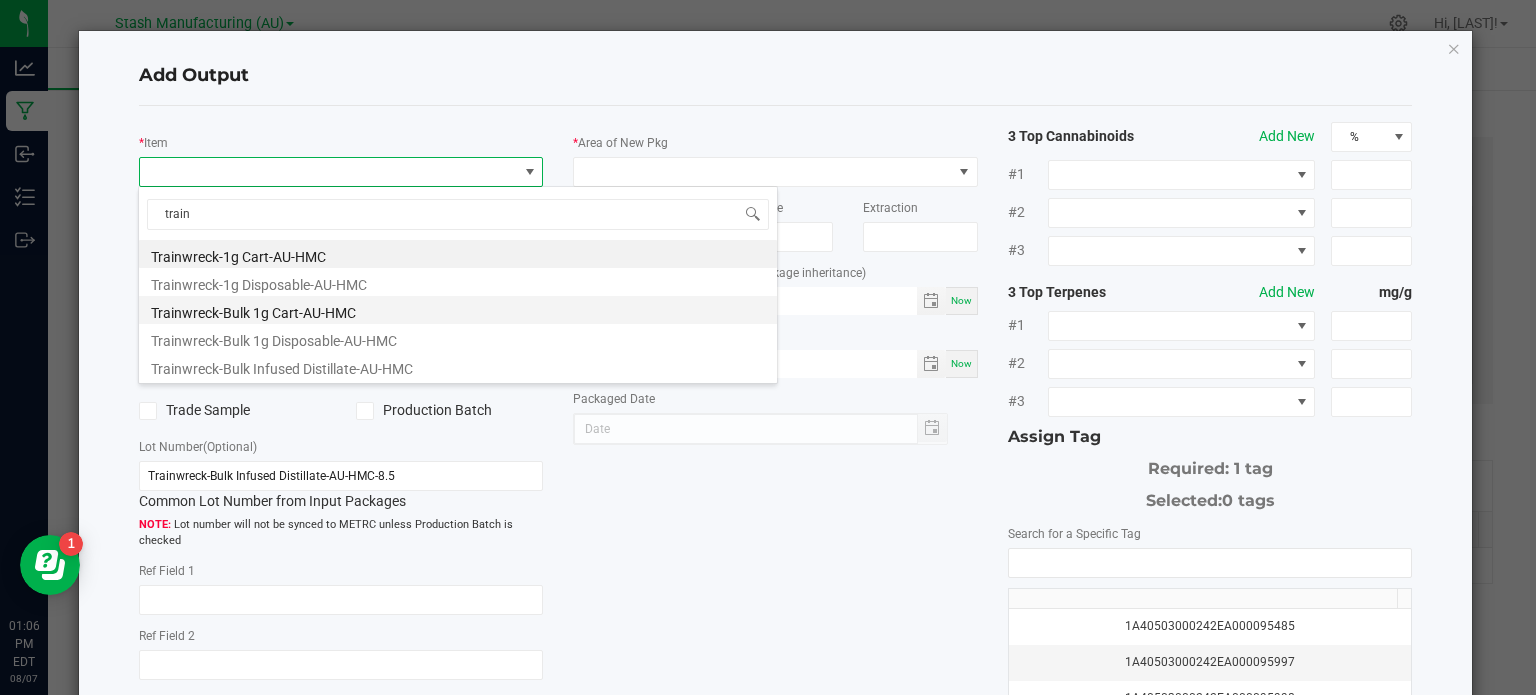click on "Trainwreck-Bulk 1g Cart-AU-HMC" at bounding box center (458, 310) 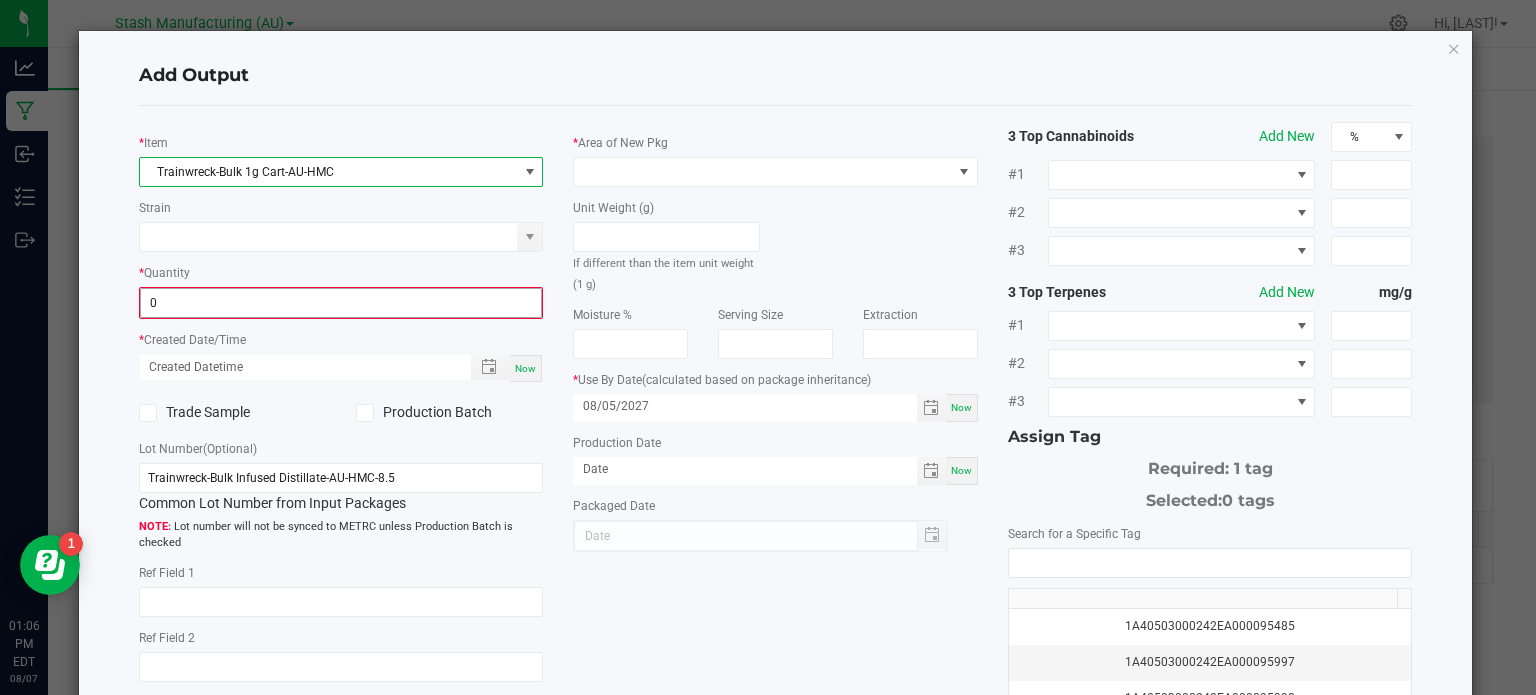 click on "0" at bounding box center [341, 303] 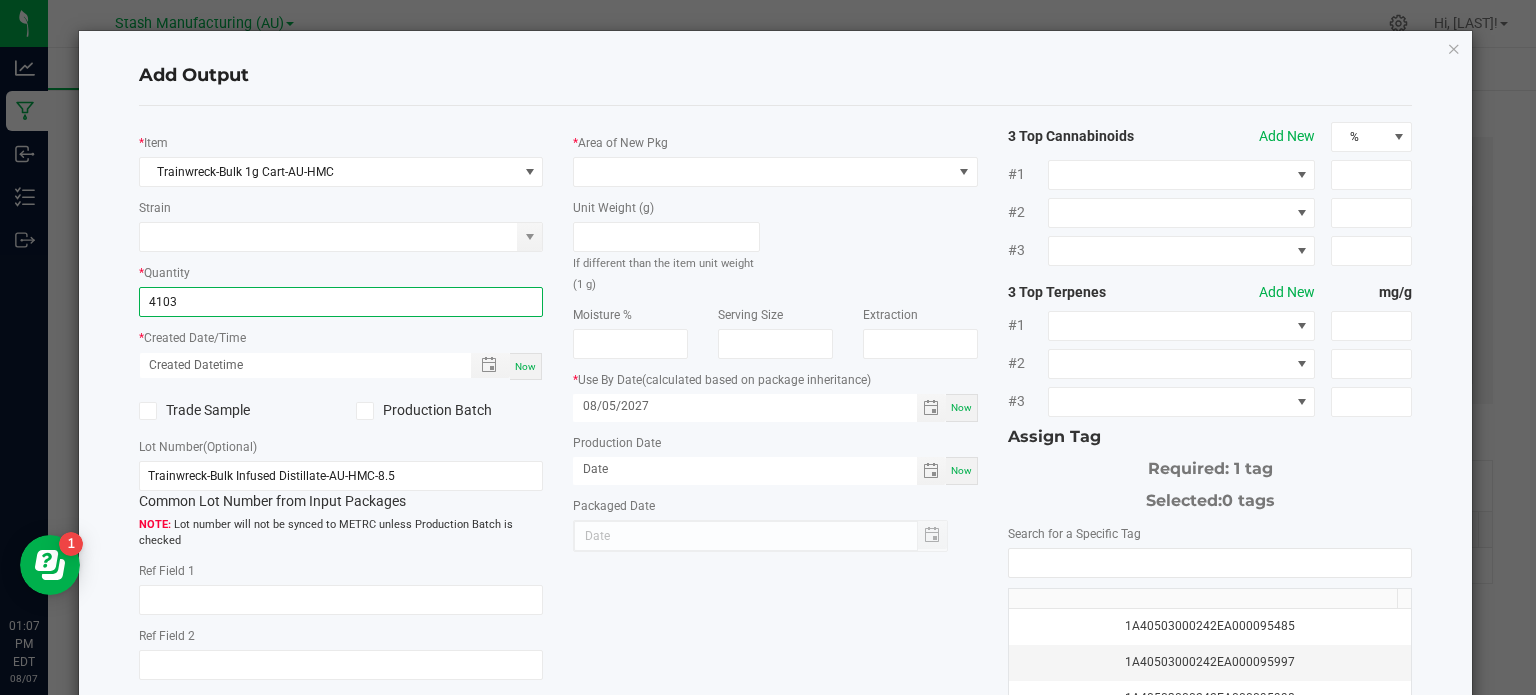 type on "4103 ea" 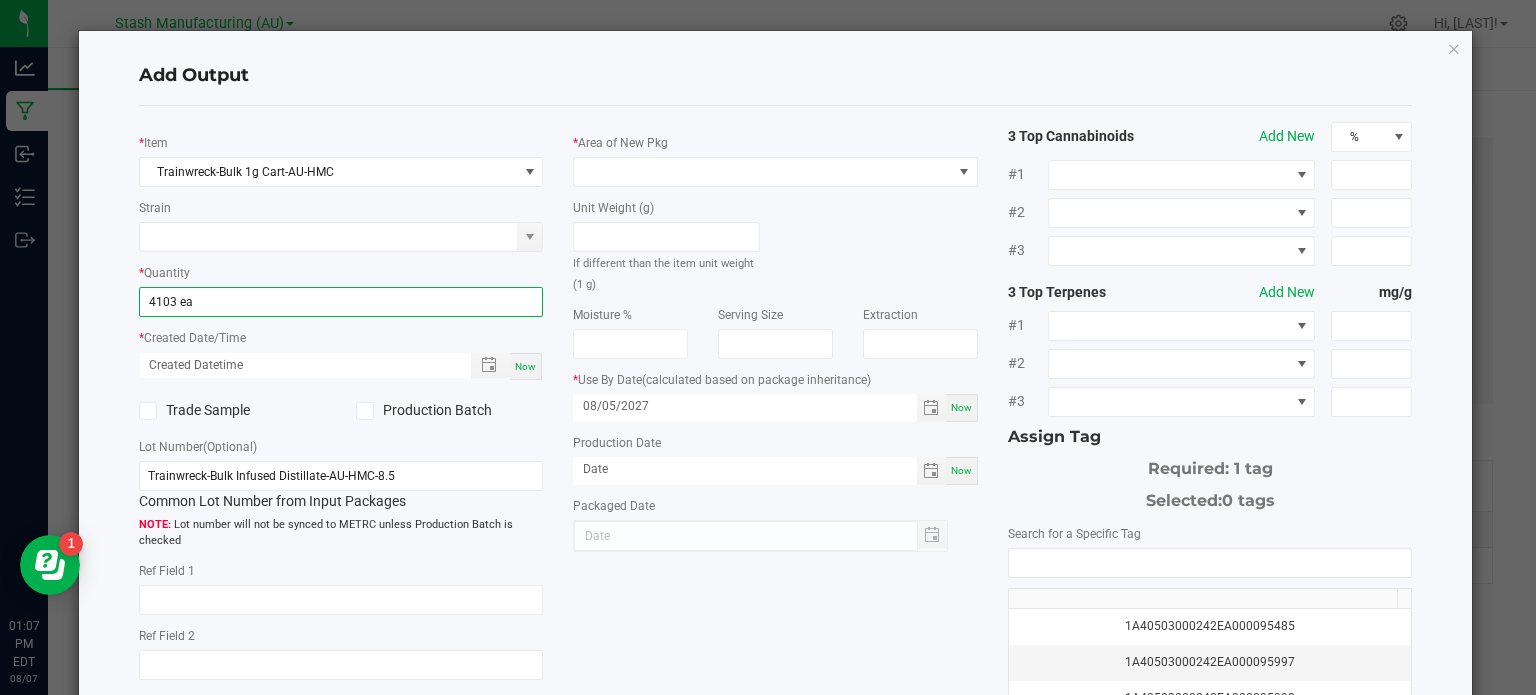 click on "Now" at bounding box center [526, 366] 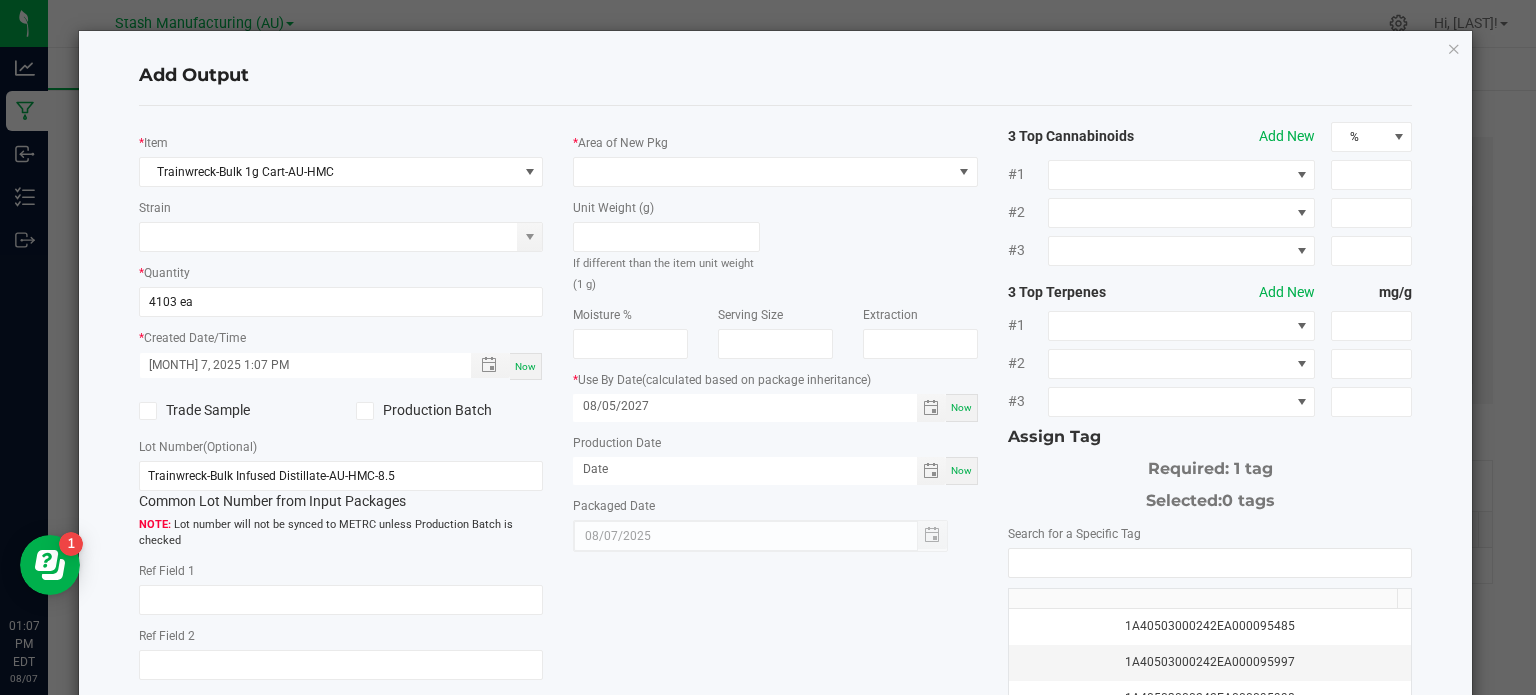 click 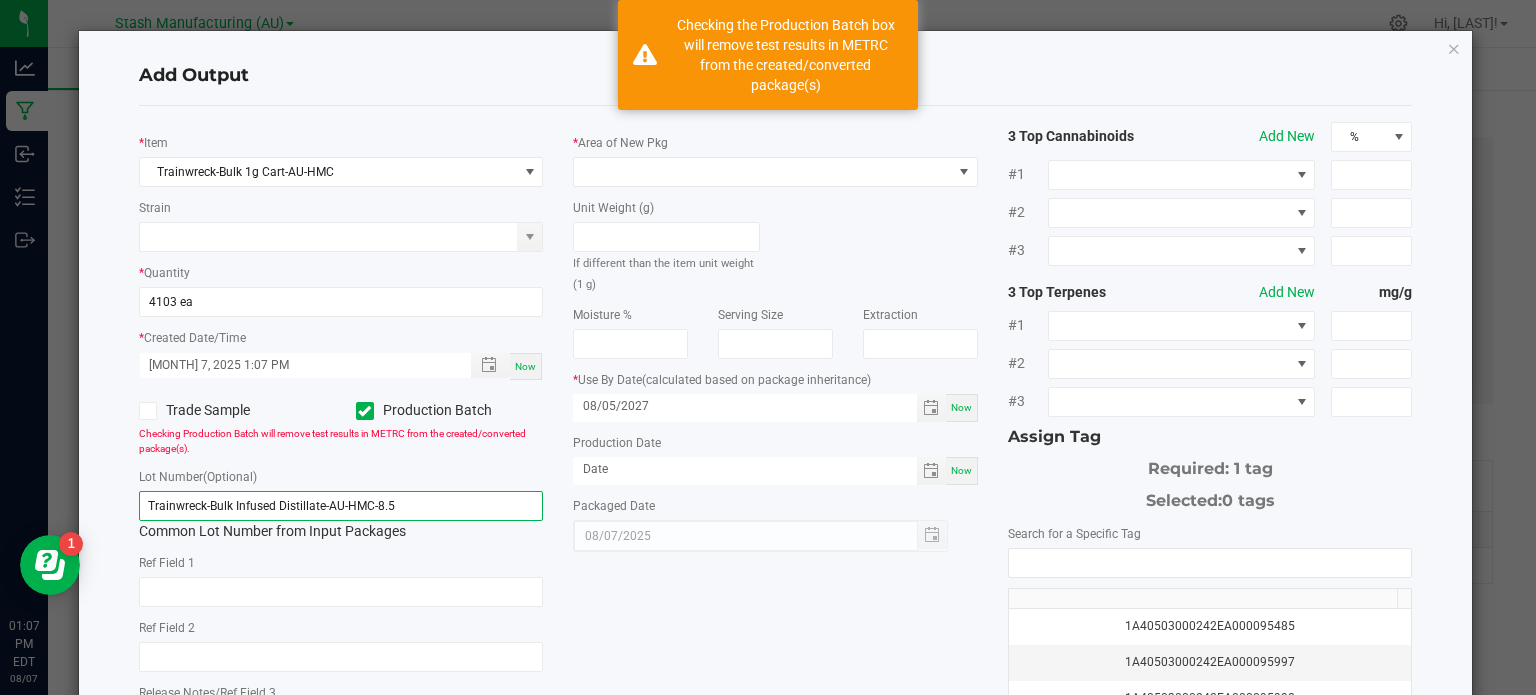 click on "Trainwreck-Bulk Infused Distillate-AU-HMC-8.5" 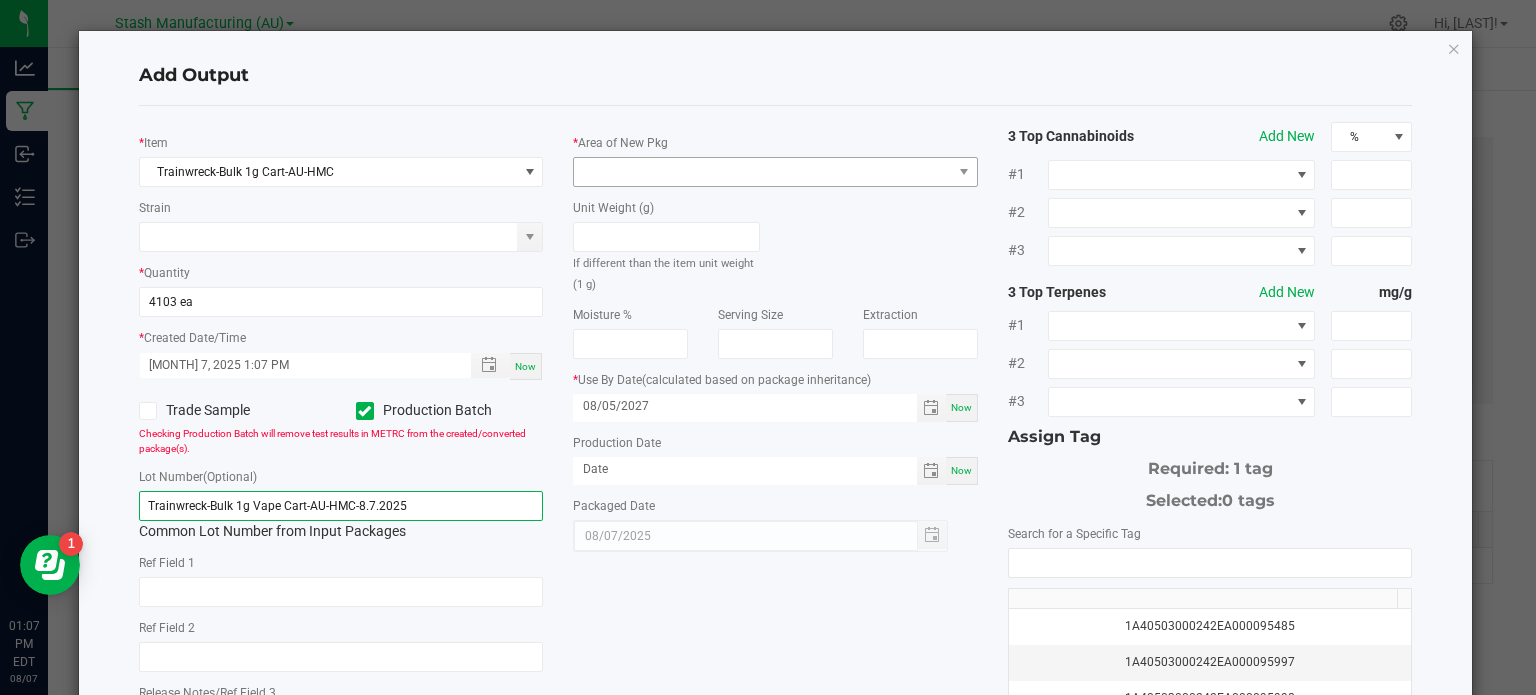 type on "Trainwreck-Bulk 1g Vape Cart-AU-HMC-8.7.2025" 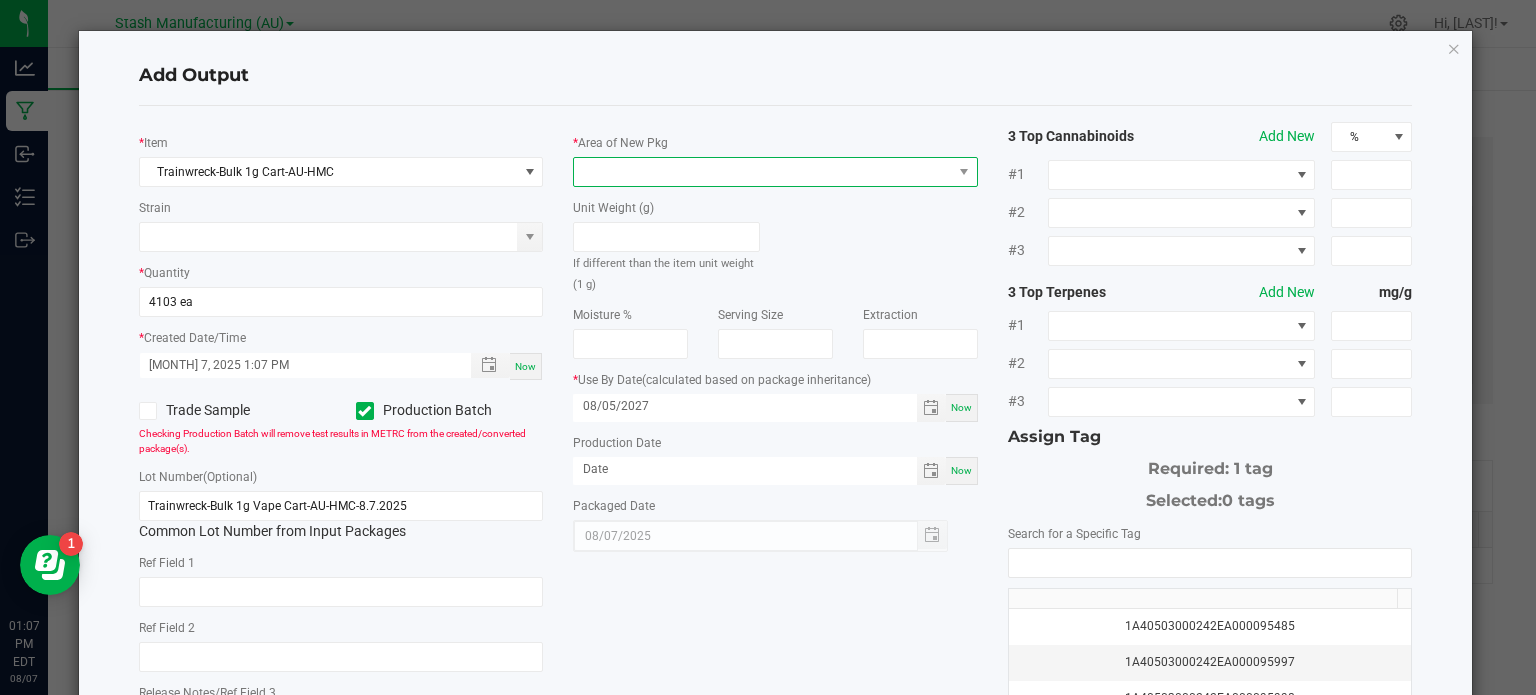 click at bounding box center (763, 172) 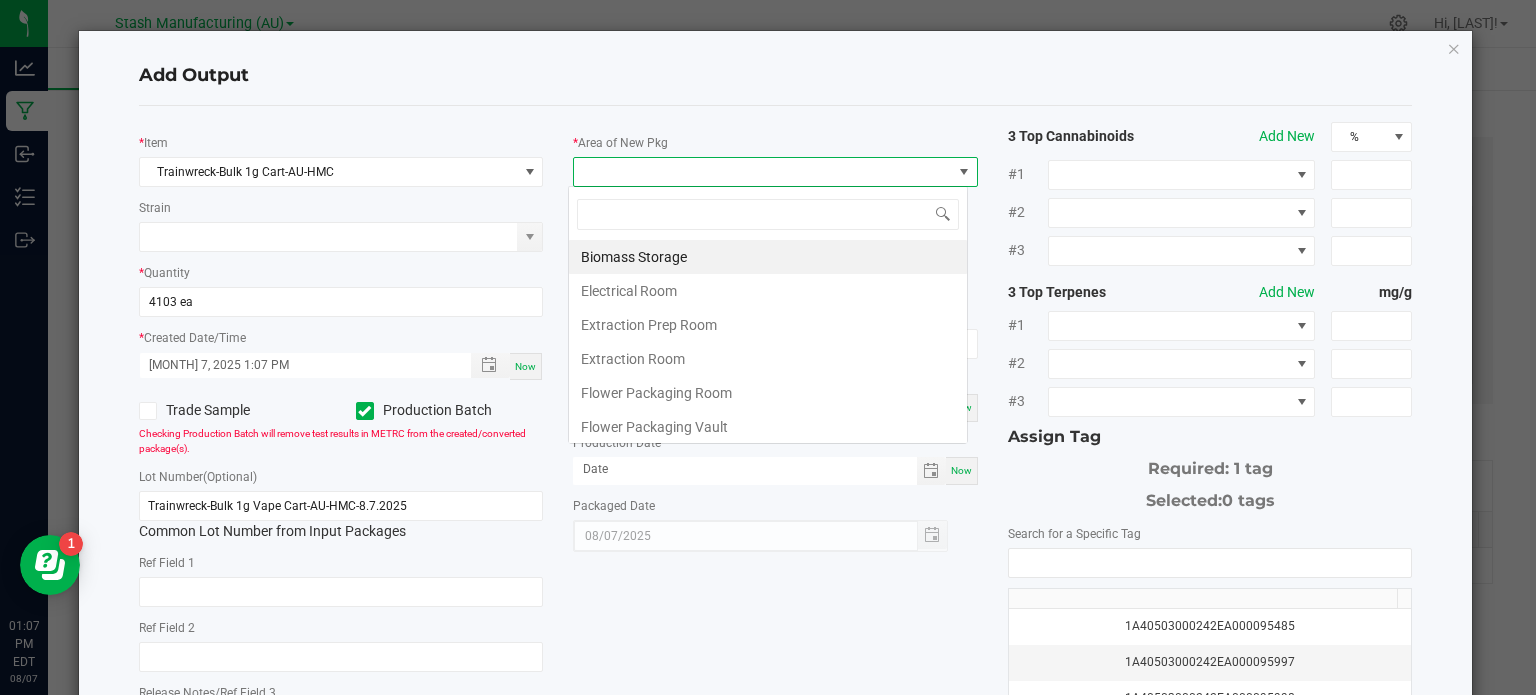 scroll, scrollTop: 99970, scrollLeft: 99600, axis: both 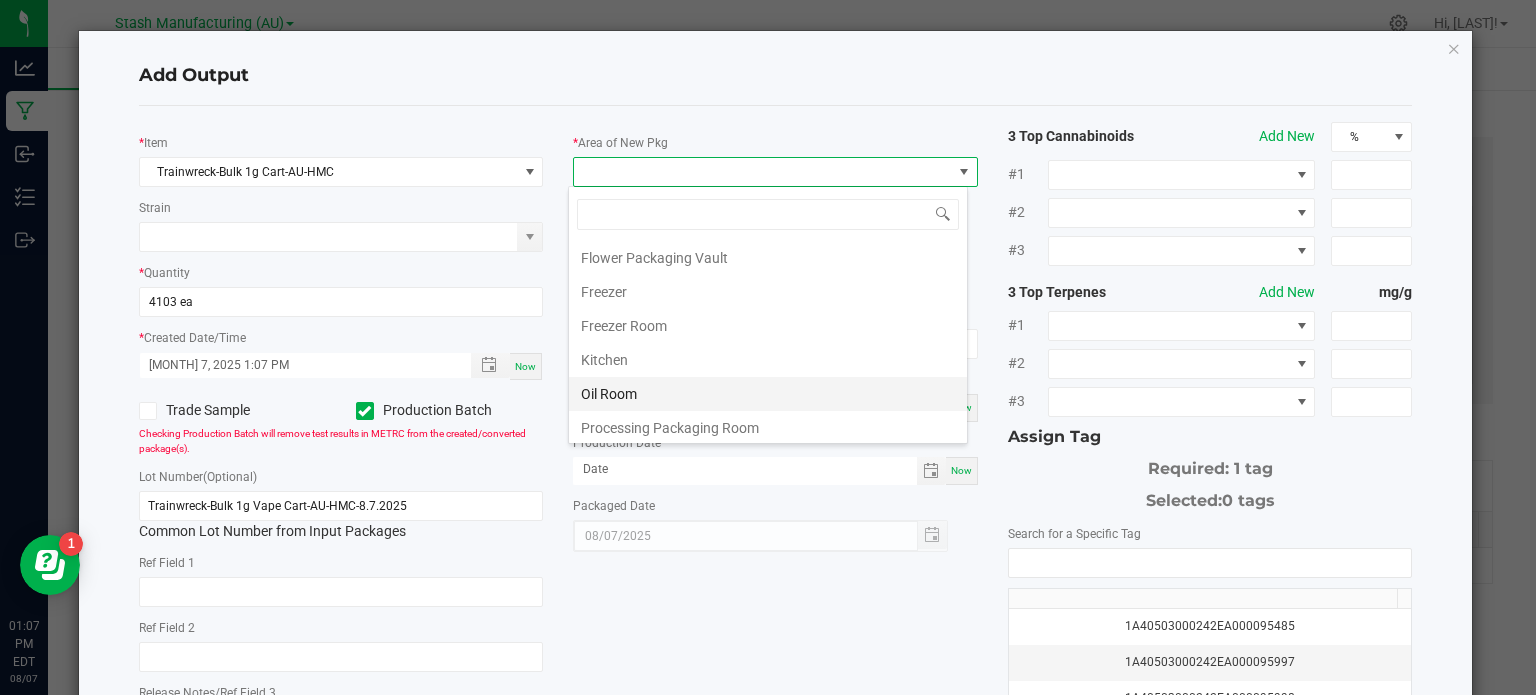 click on "Oil Room" at bounding box center [768, 394] 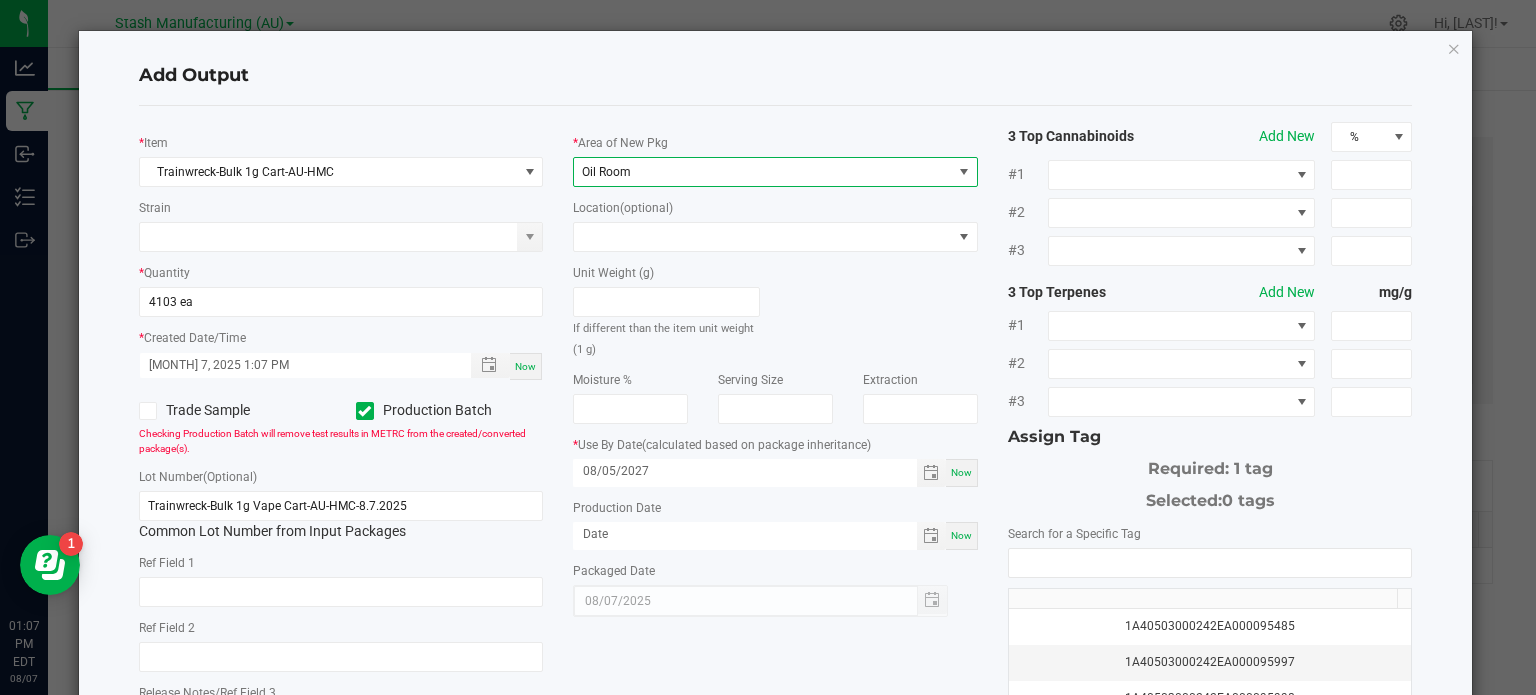 click on "*   Item  Trainwreck-Bulk 1g Cart-AU-HMC  Strain   *   Quantity  4103 ea  *   Created Date/Time  08/[MONTH]/2025 1:07 PM Now  Trade Sample   Production Batch   Checking Production Batch will remove test results in METRC from the created/converted package(s).   Lot Number  (Optional) Trainwreck-Bulk 1g Vape Cart-AU-HMC-8.7.2025  Common Lot Number from Input Packages   Ref Field 1   Ref Field 2   Release Notes/Ref Field 3   *   Area of New Pkg  Oil Room  Location  (optional)  Unit Weight (g)   If different than the item unit weight (1 g)   Moisture %   Serving Size   Extraction   *   Use By Date   (calculated based on package inheritance)  08/[MONTH]/2027 Now  Production Date  Now  Packaged Date  08/[MONTH]/2025 3 Top Cannabinoids  Add New  % #1 #2 #3 3 Top Terpenes  Add New  mg/g #1 #2 #3 Assign Tag  Required: 1 tag   Selected:   0 tags   Search for a Specific Tag   1A40503000242EA000095485   1A40503000242EA000095997   1A40503000242EA000095998   1A40503000242EA000095999   1A40503000242EA000096000   1A40503000242EA000096349" 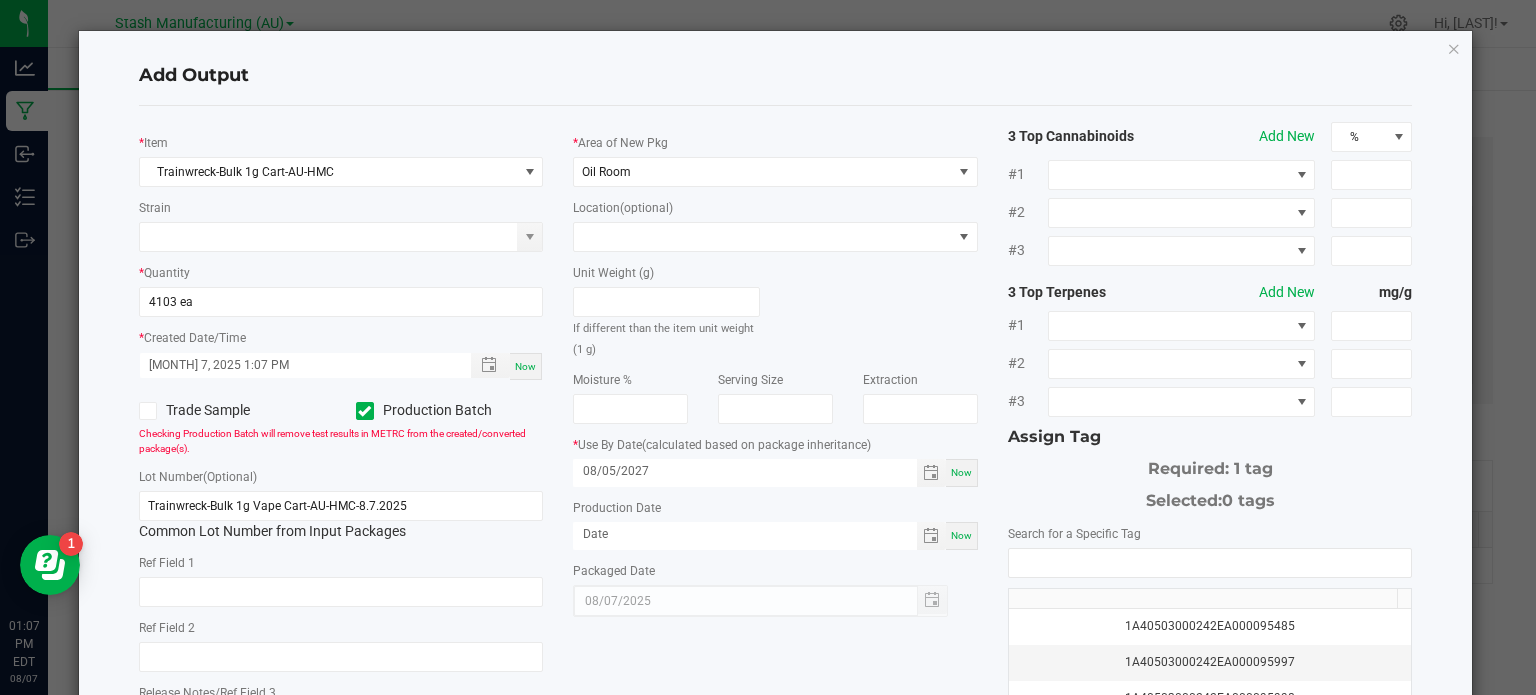 click on "Now" at bounding box center (961, 535) 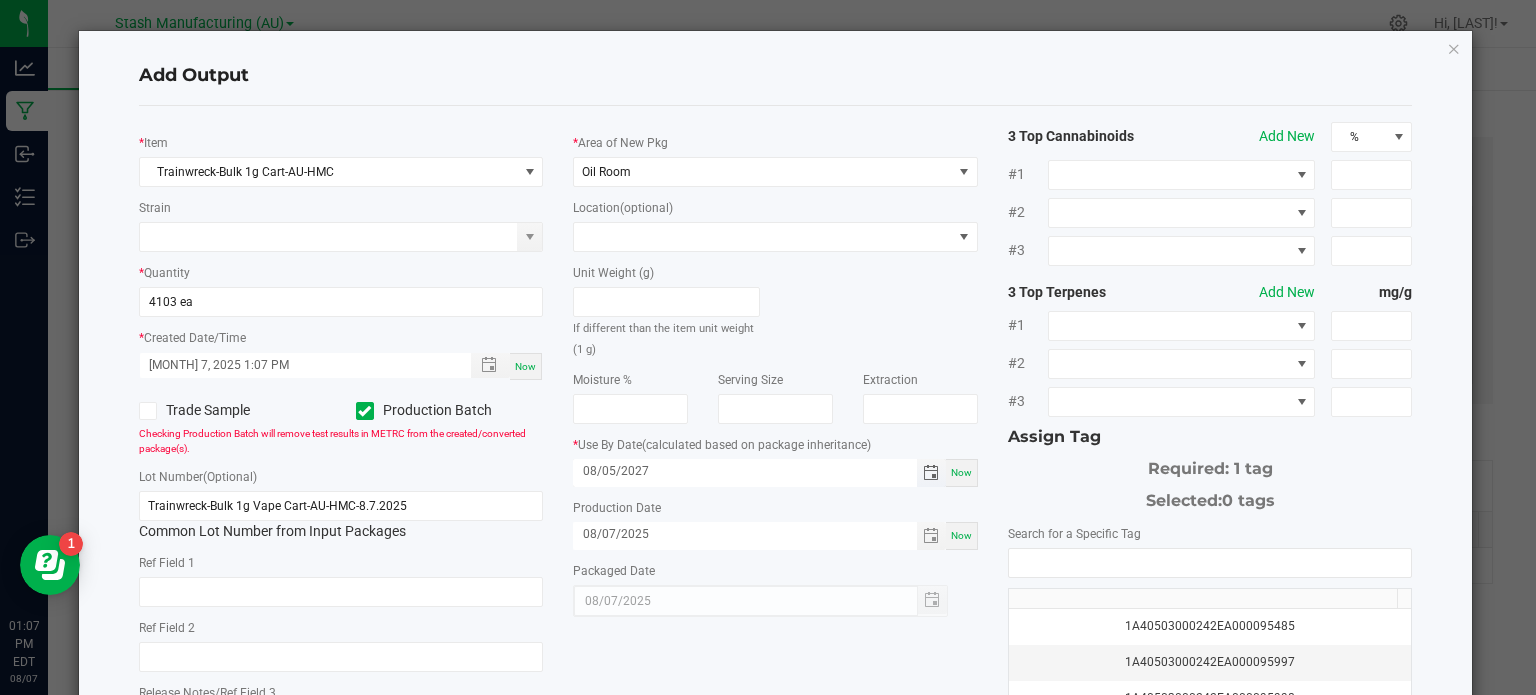 click on "08/05/2027" at bounding box center (745, 471) 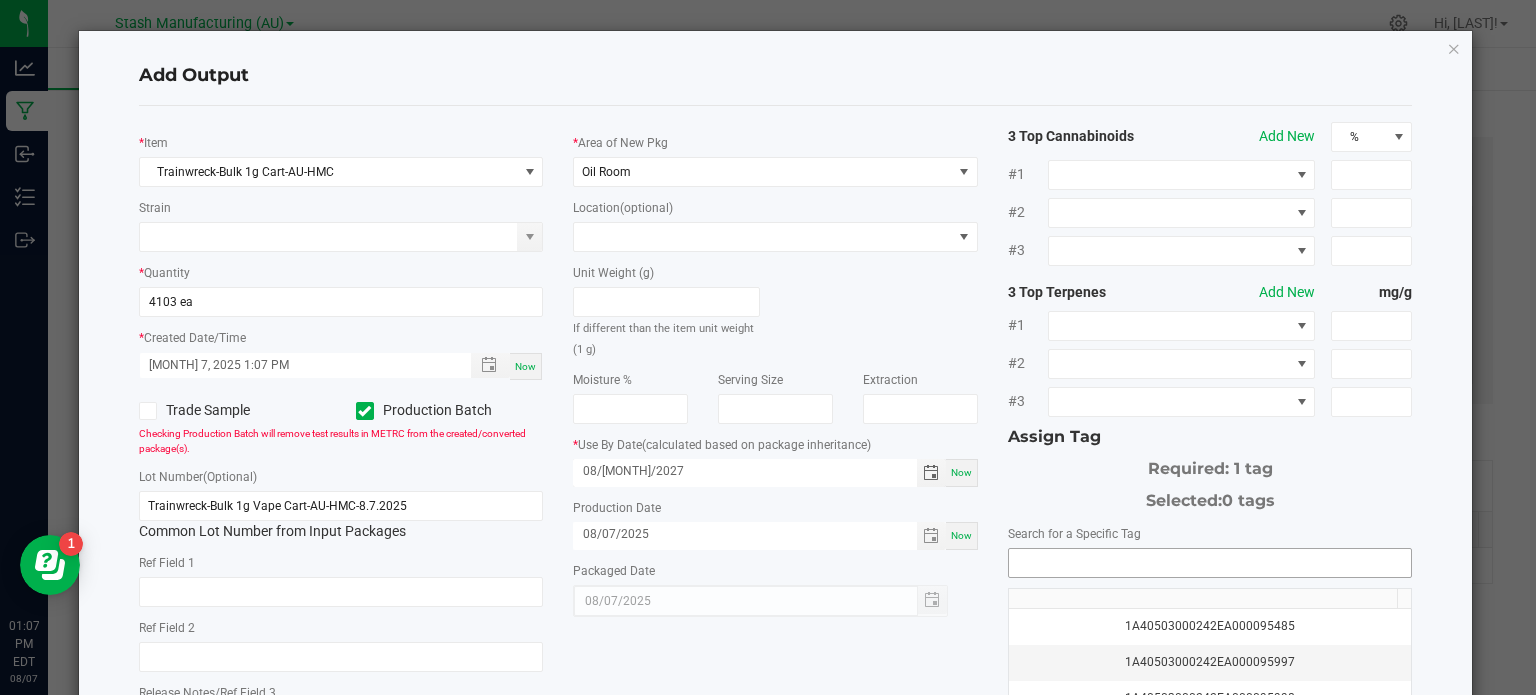 type on "08/[MONTH]/2027" 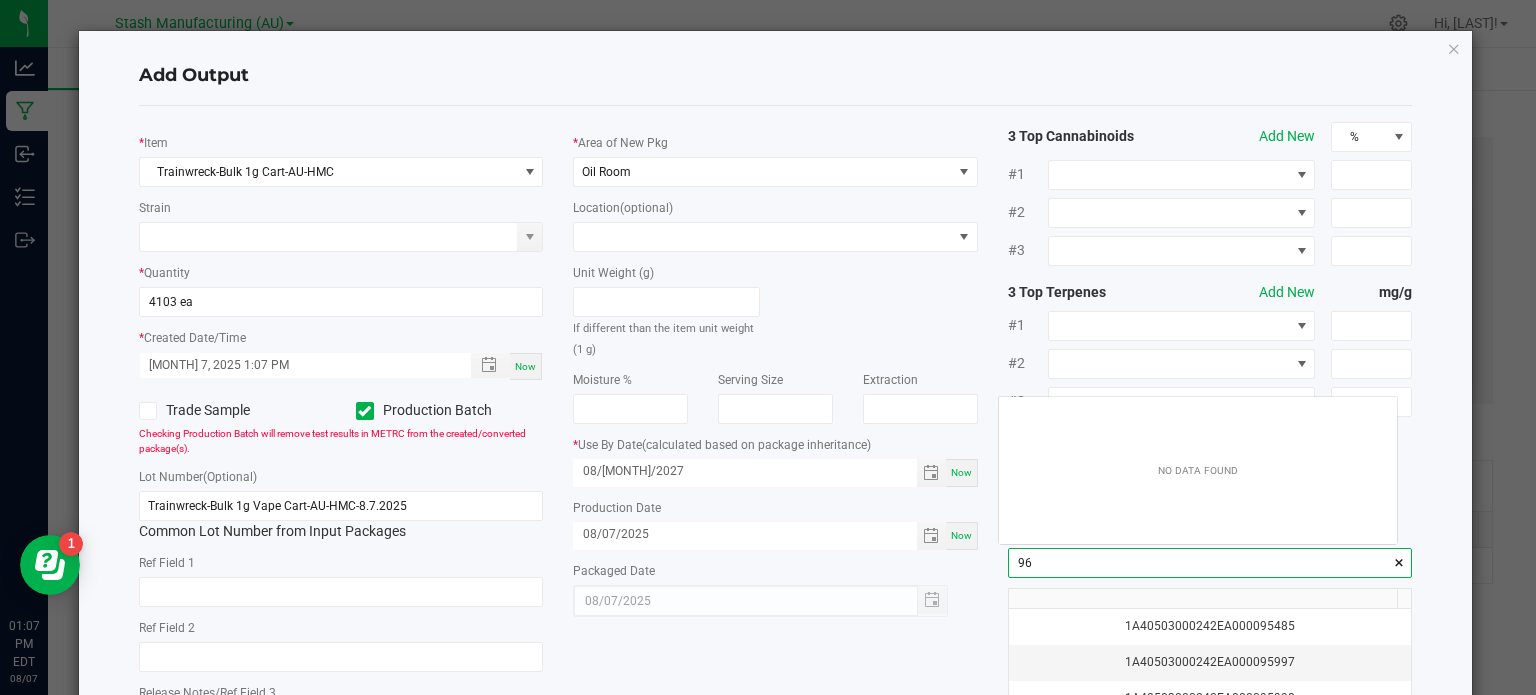 scroll, scrollTop: 99972, scrollLeft: 99601, axis: both 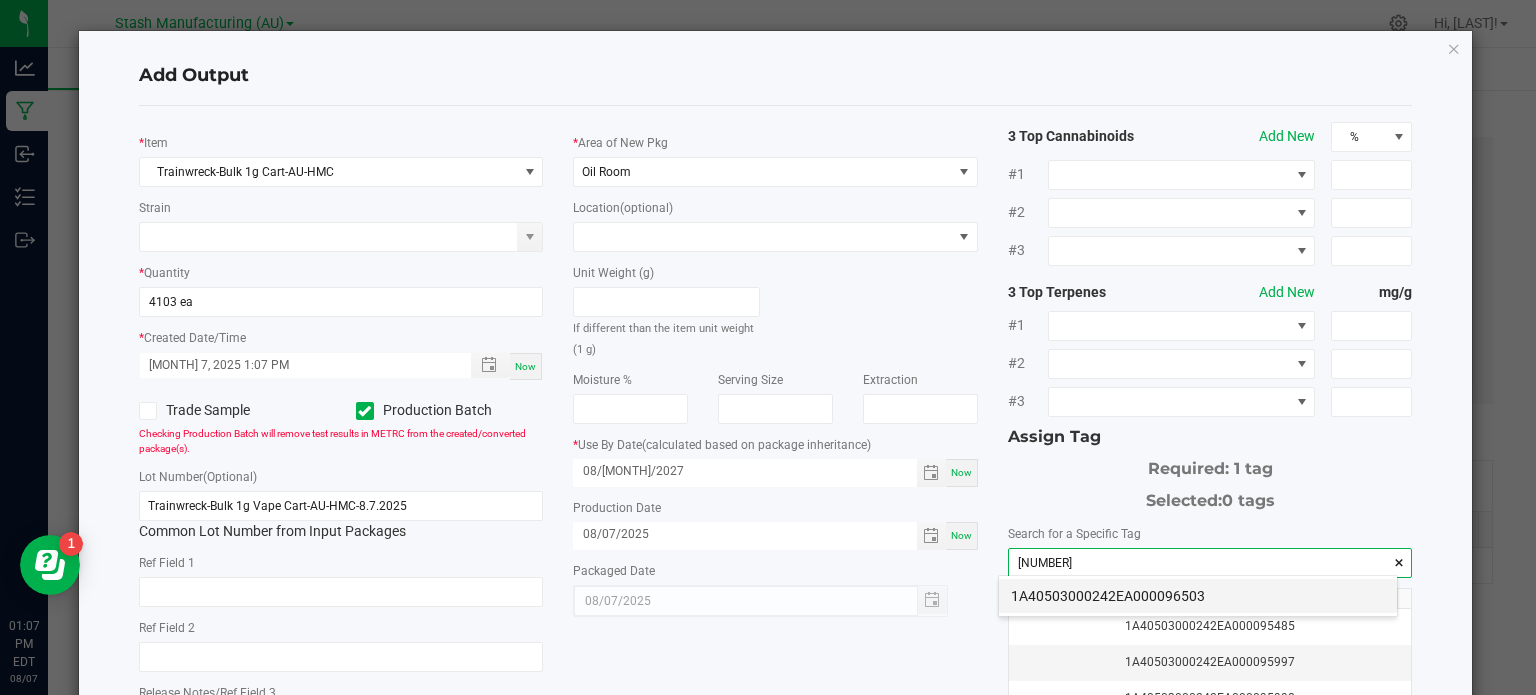click on "1A40503000242EA000096503" at bounding box center [1198, 596] 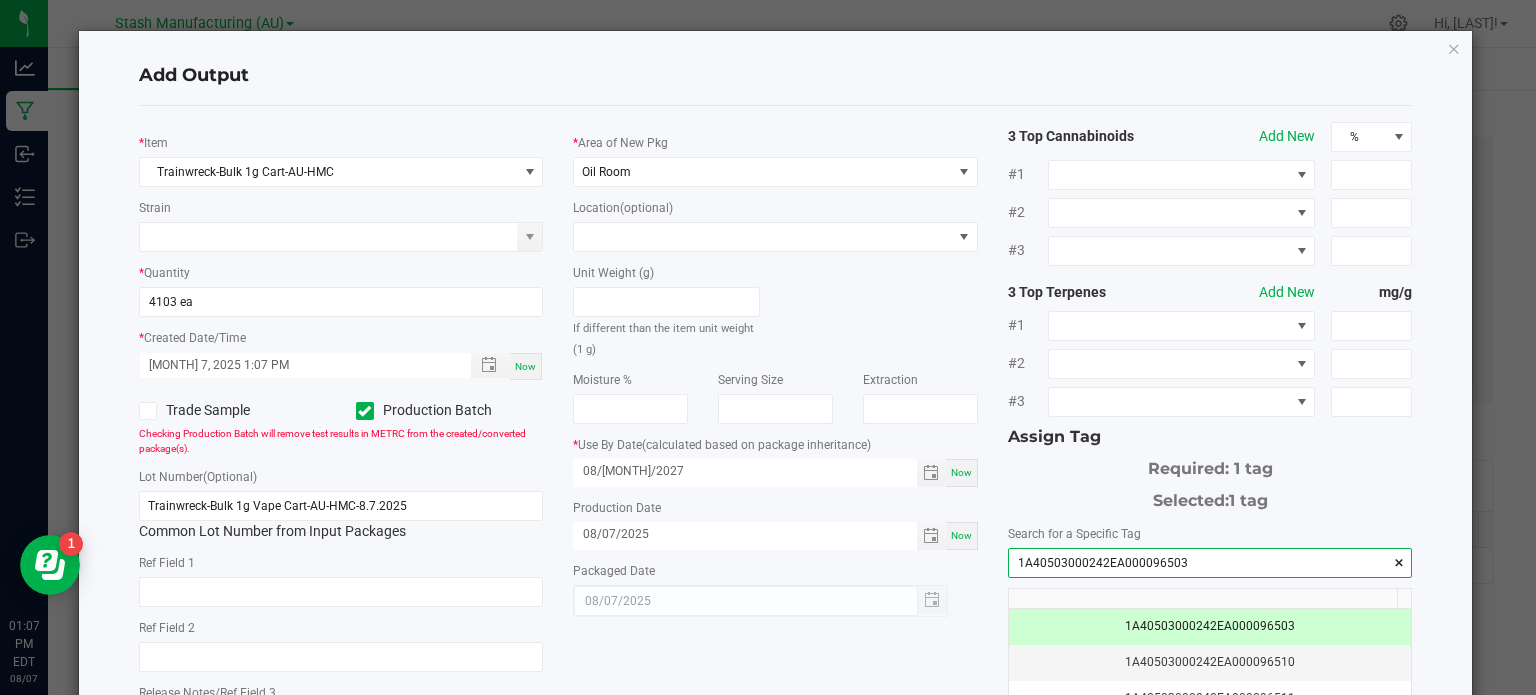 type on "1A40503000242EA000096503" 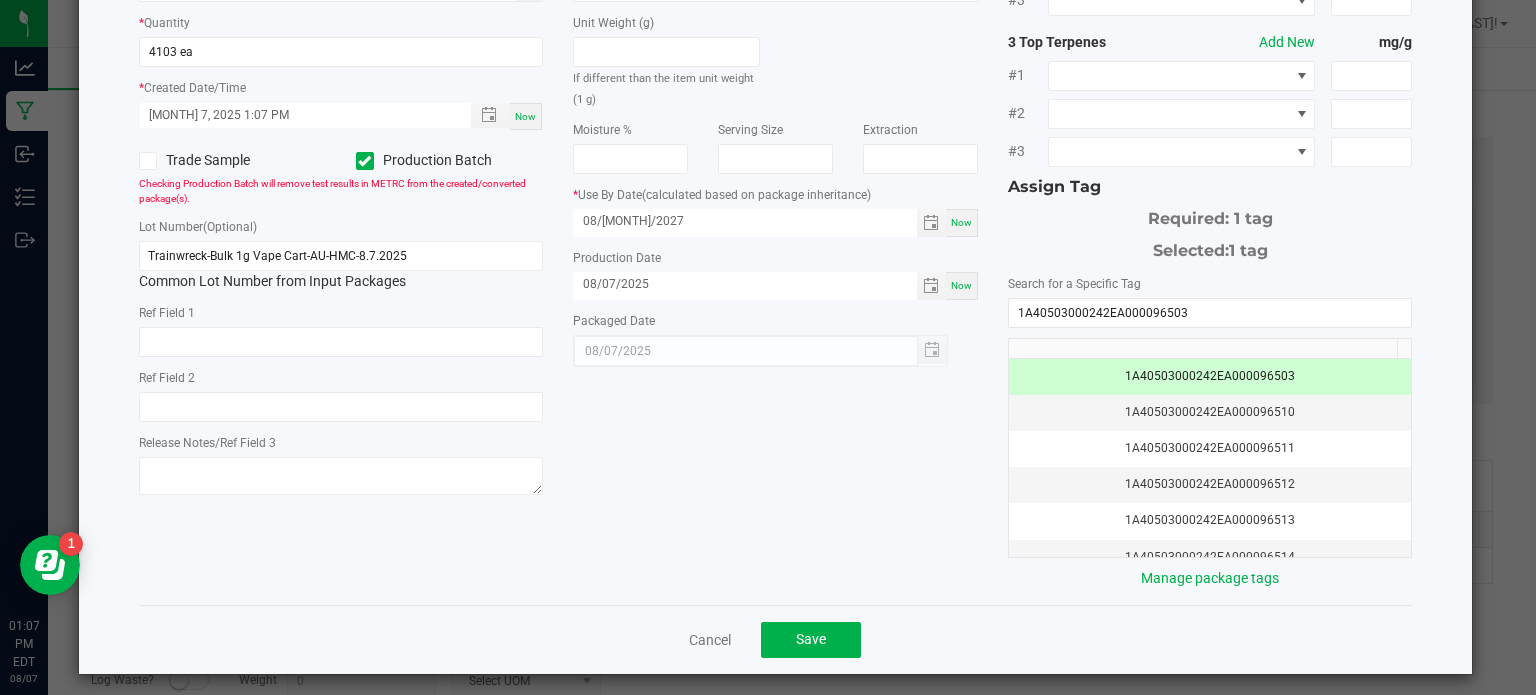 scroll, scrollTop: 256, scrollLeft: 0, axis: vertical 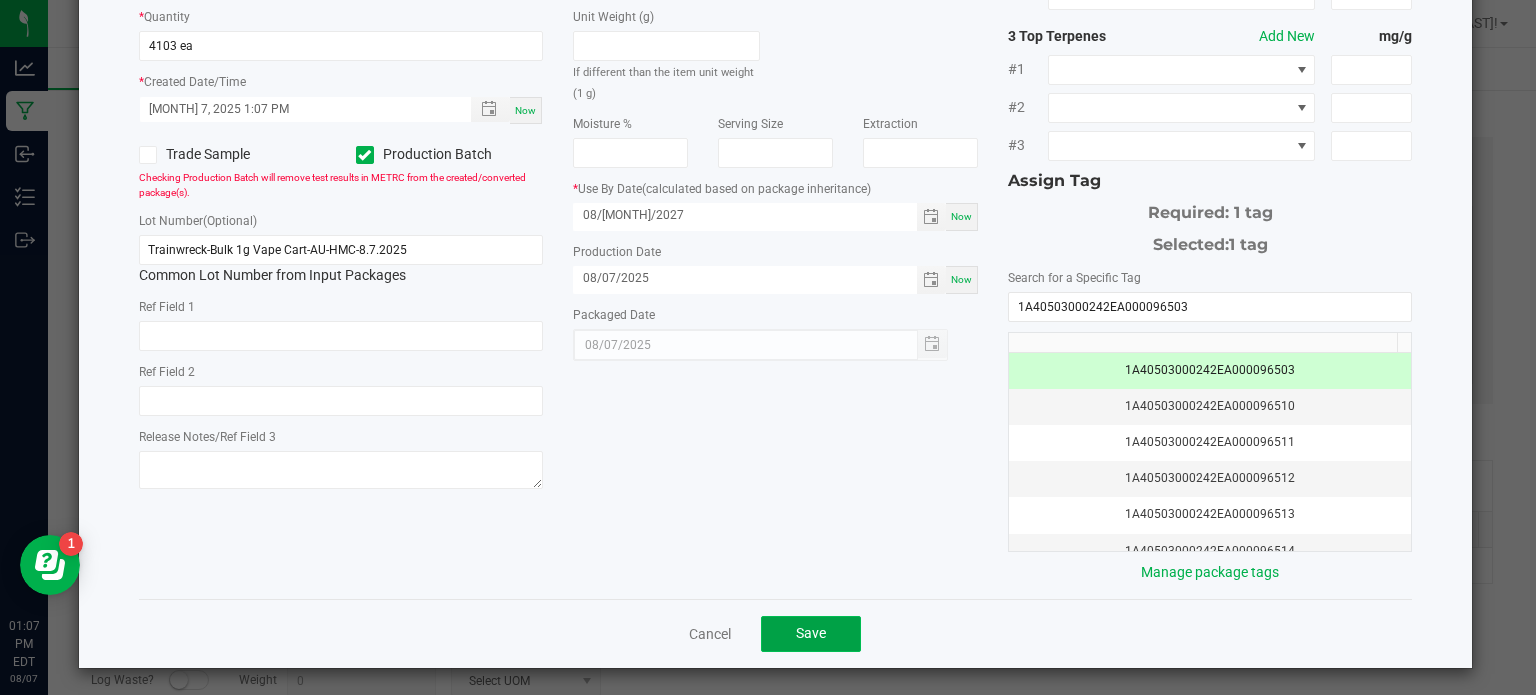 click on "Save" 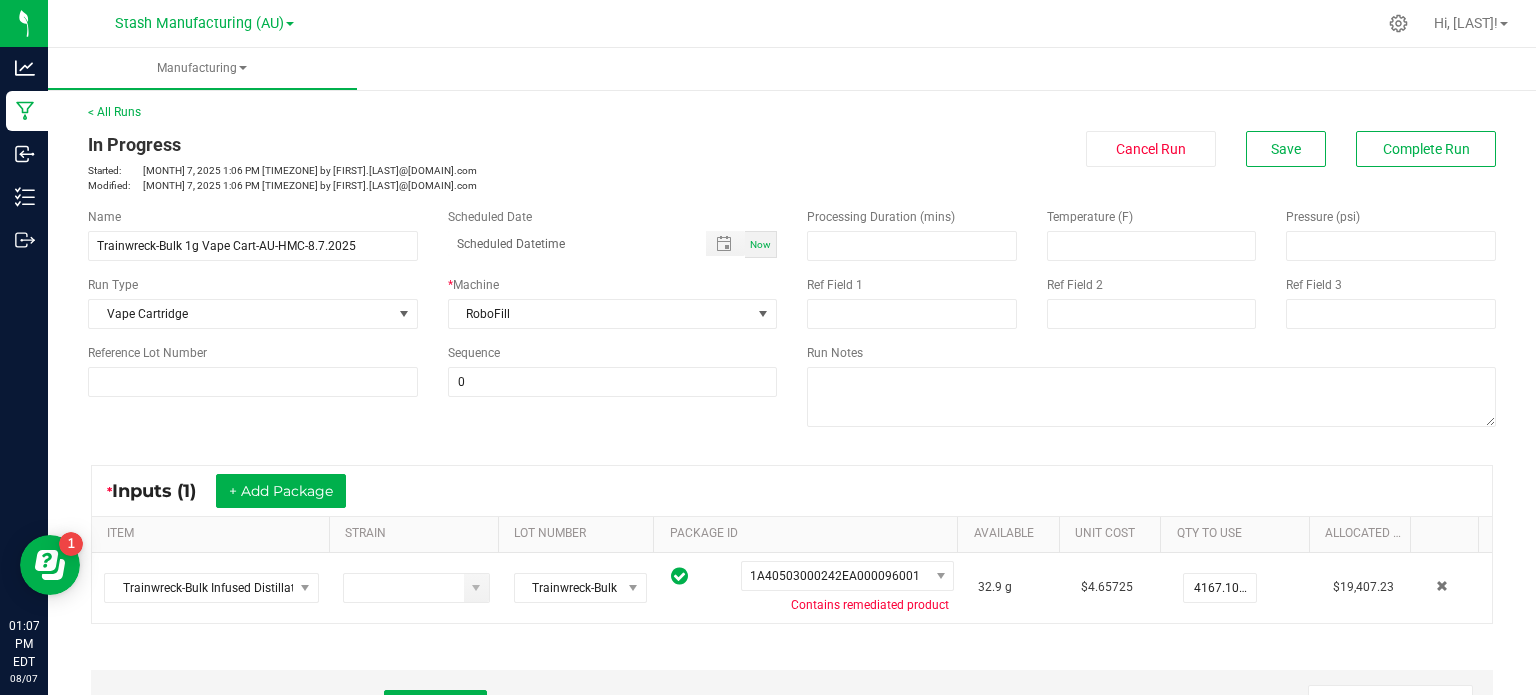 scroll, scrollTop: 0, scrollLeft: 0, axis: both 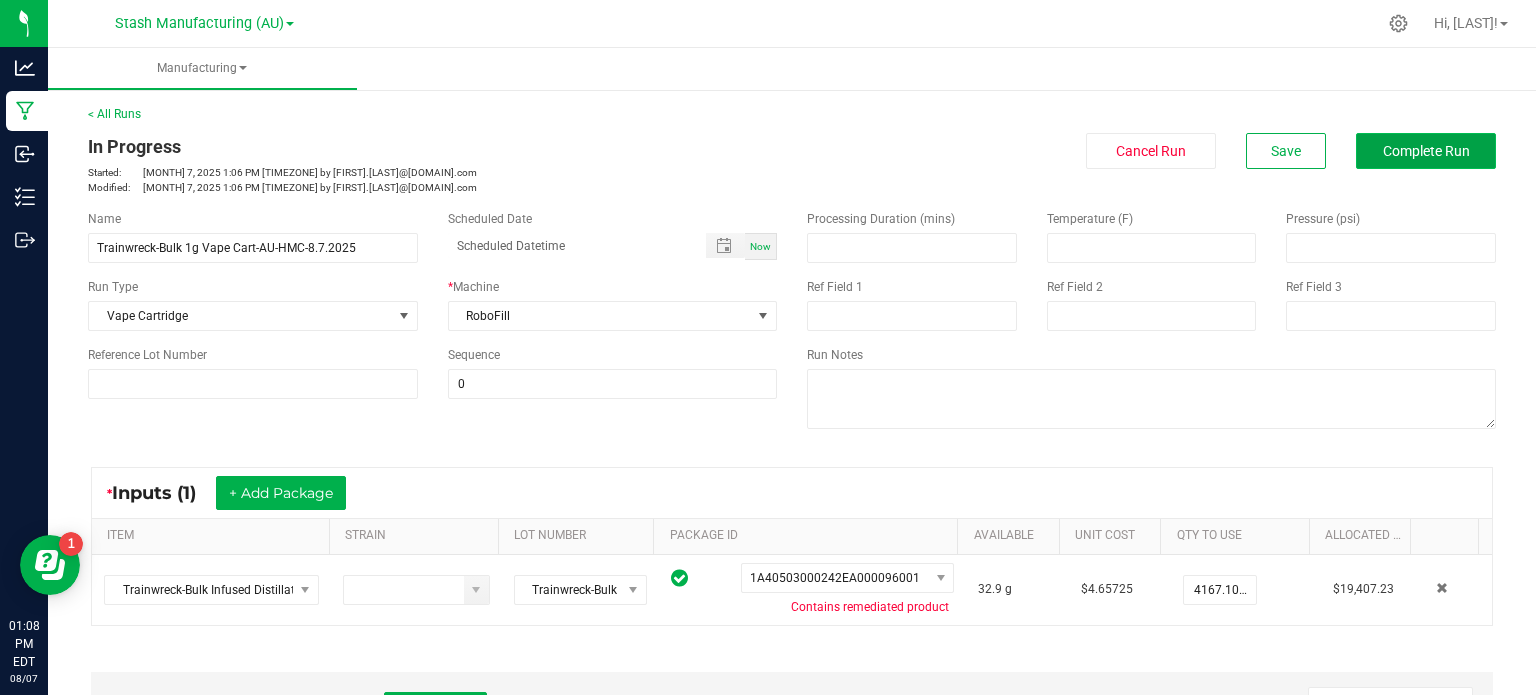 click on "Complete Run" at bounding box center [1426, 151] 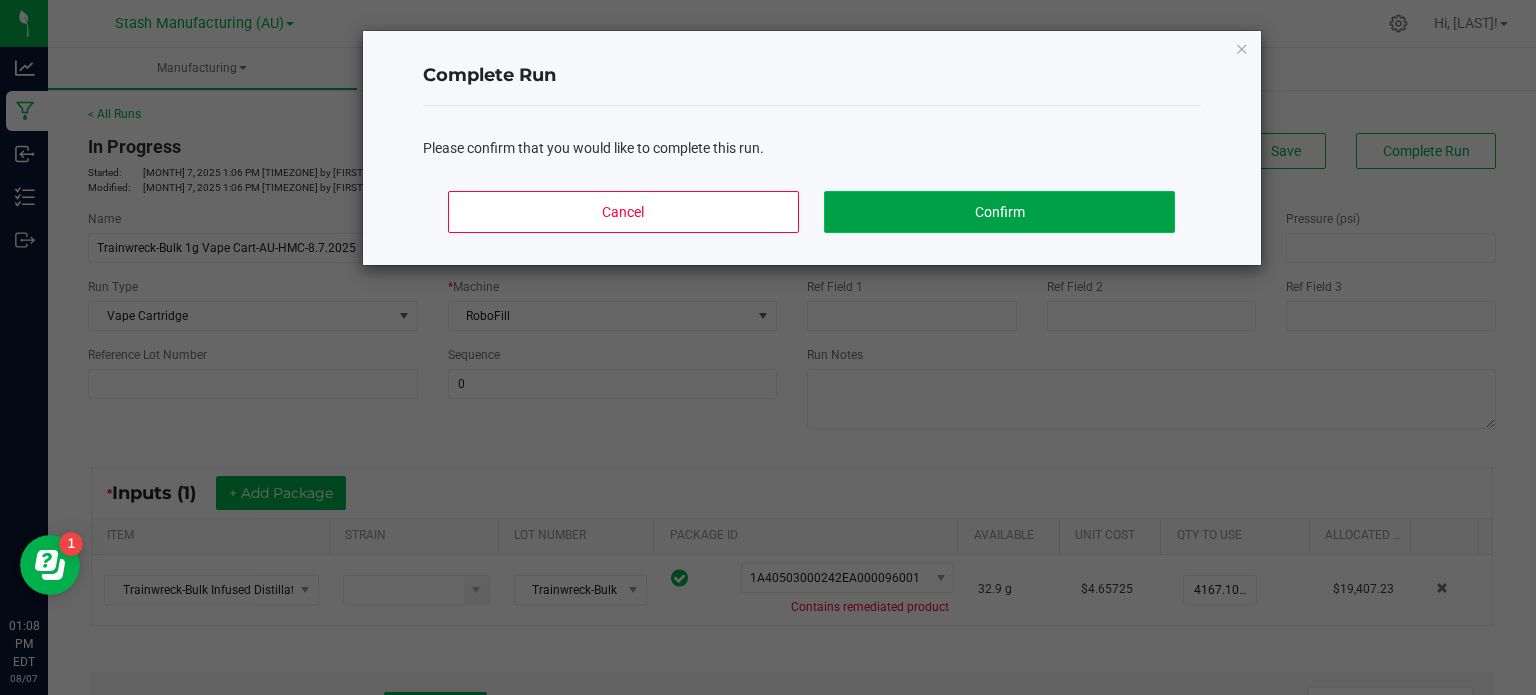click on "Confirm" 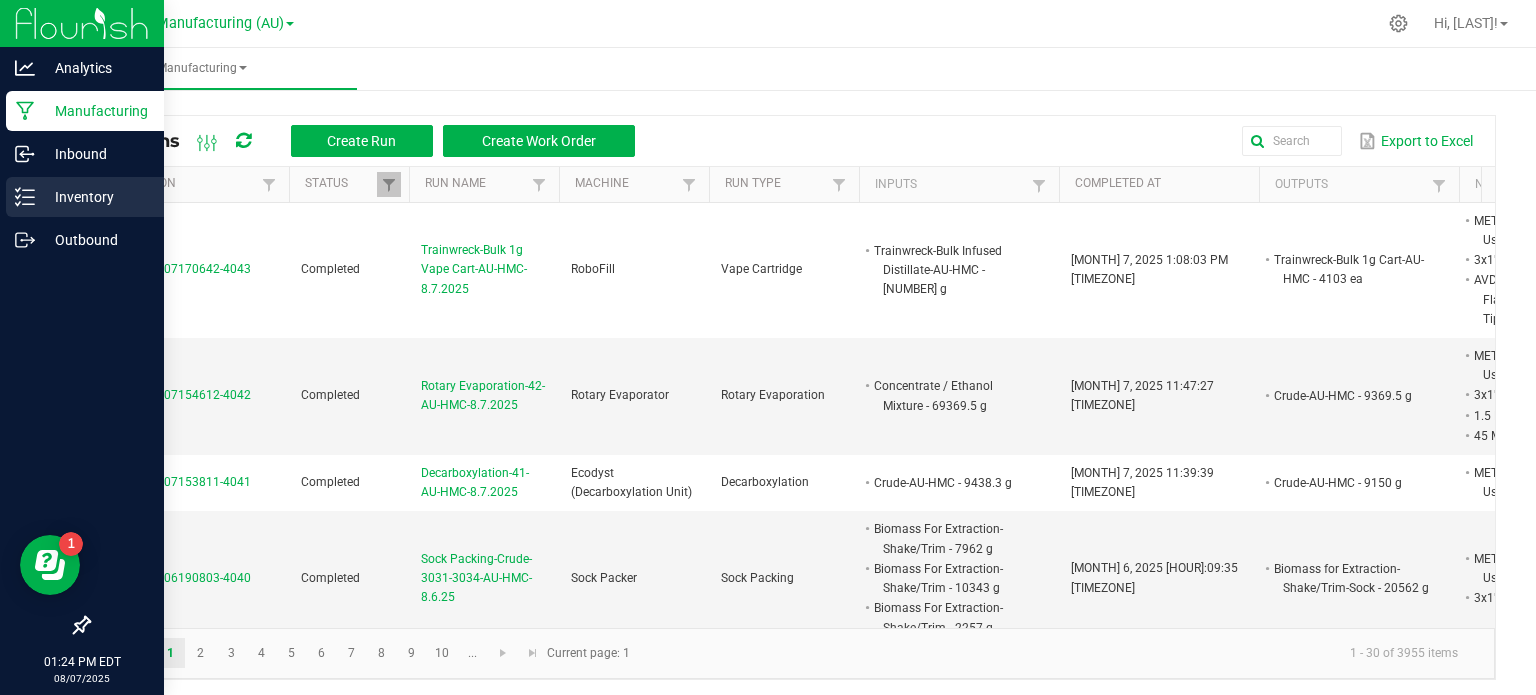 click 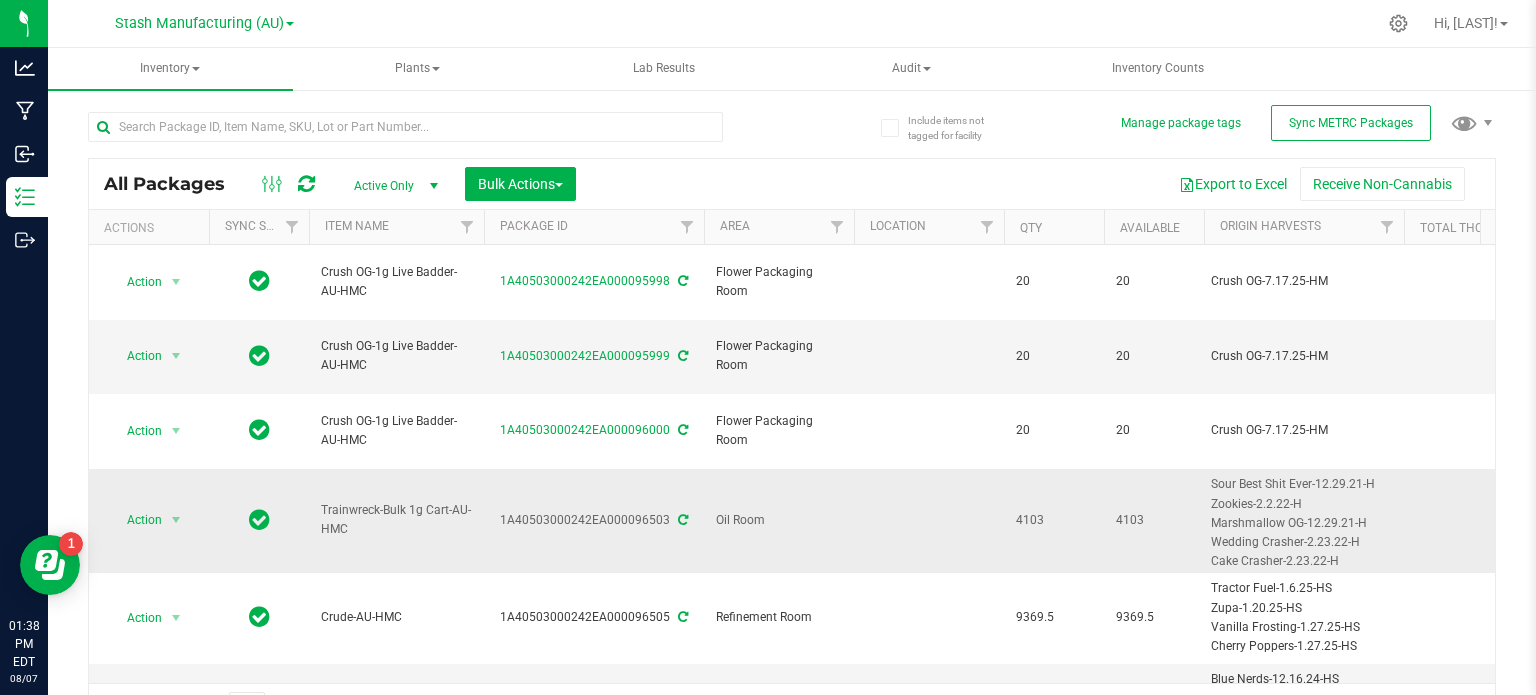 click on "1A40503000242EA000096503" at bounding box center [594, 521] 